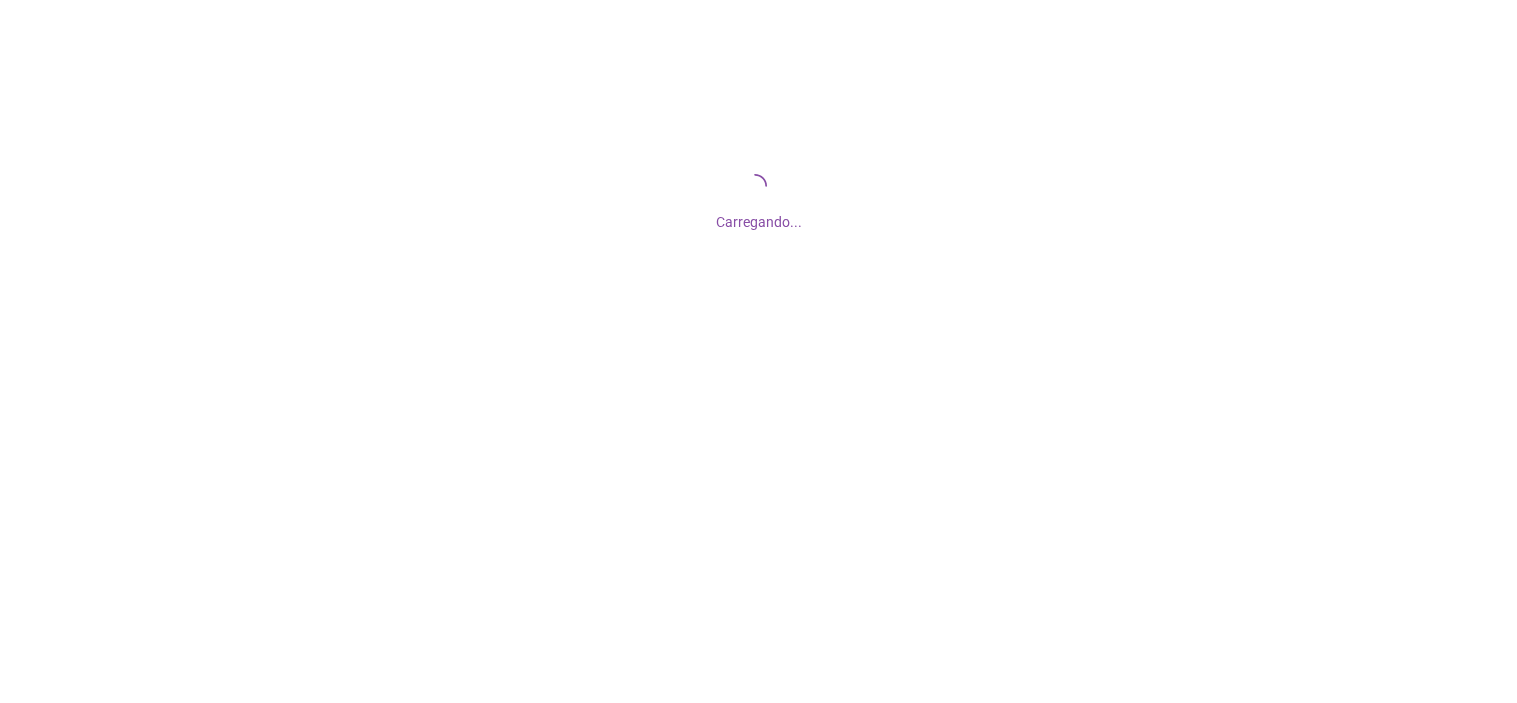 scroll, scrollTop: 0, scrollLeft: 0, axis: both 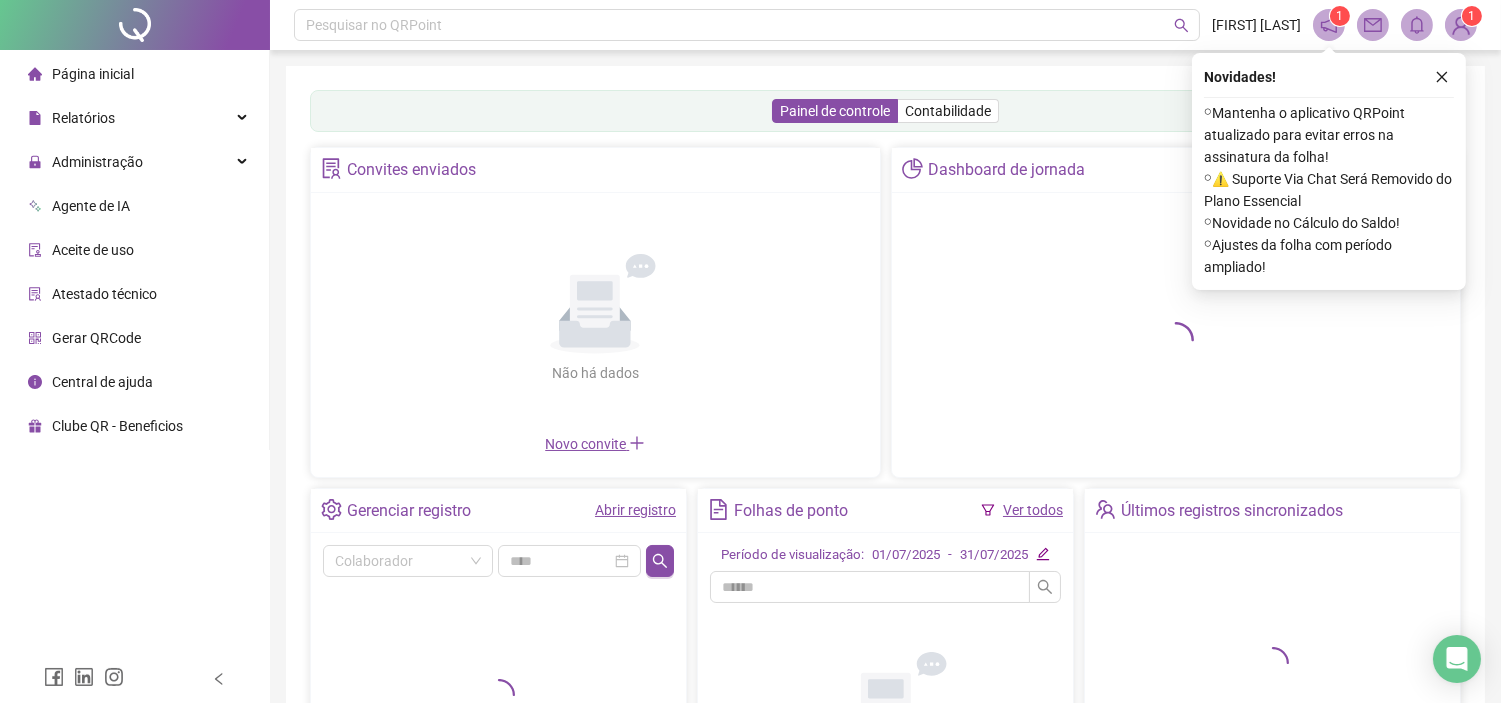 drag, startPoint x: 1432, startPoint y: 75, endPoint x: 1461, endPoint y: 111, distance: 46.227695 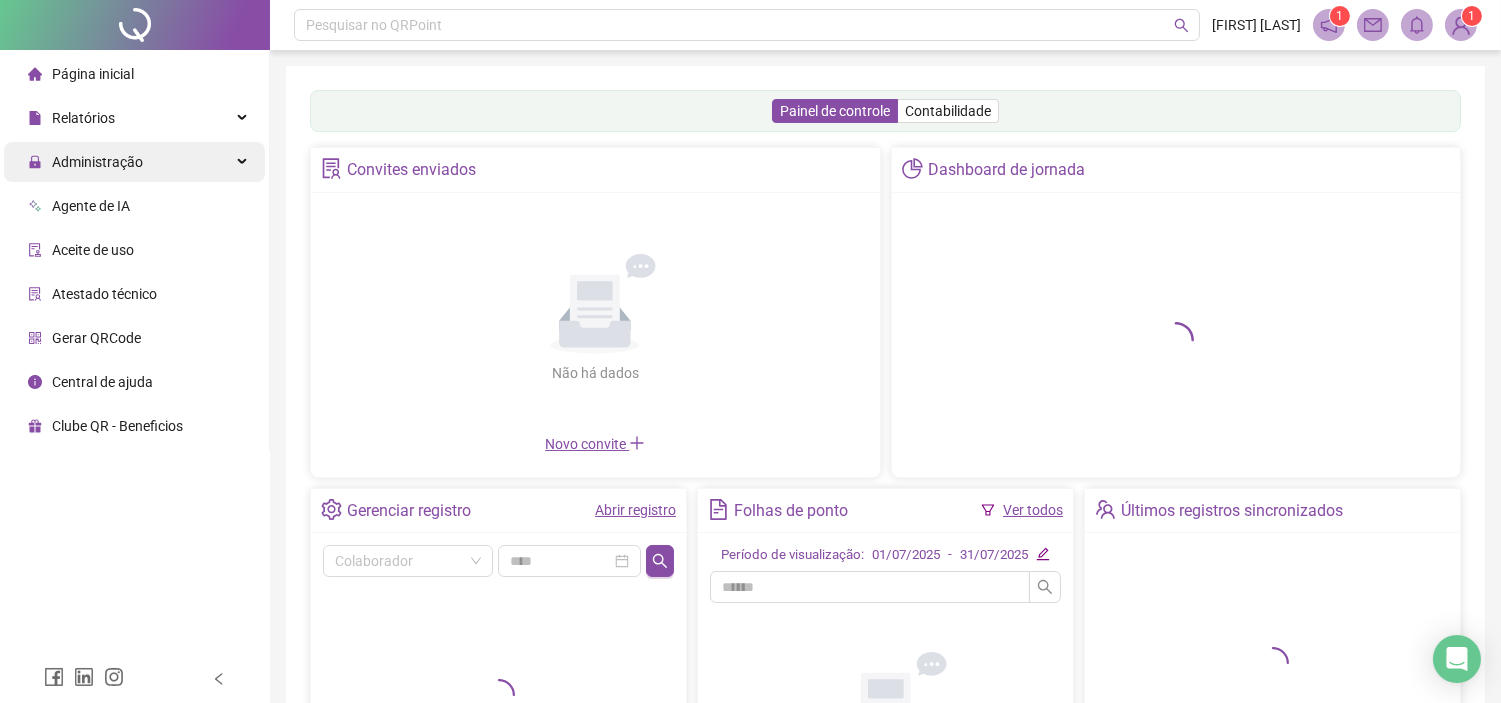 click on "Administração" at bounding box center [134, 162] 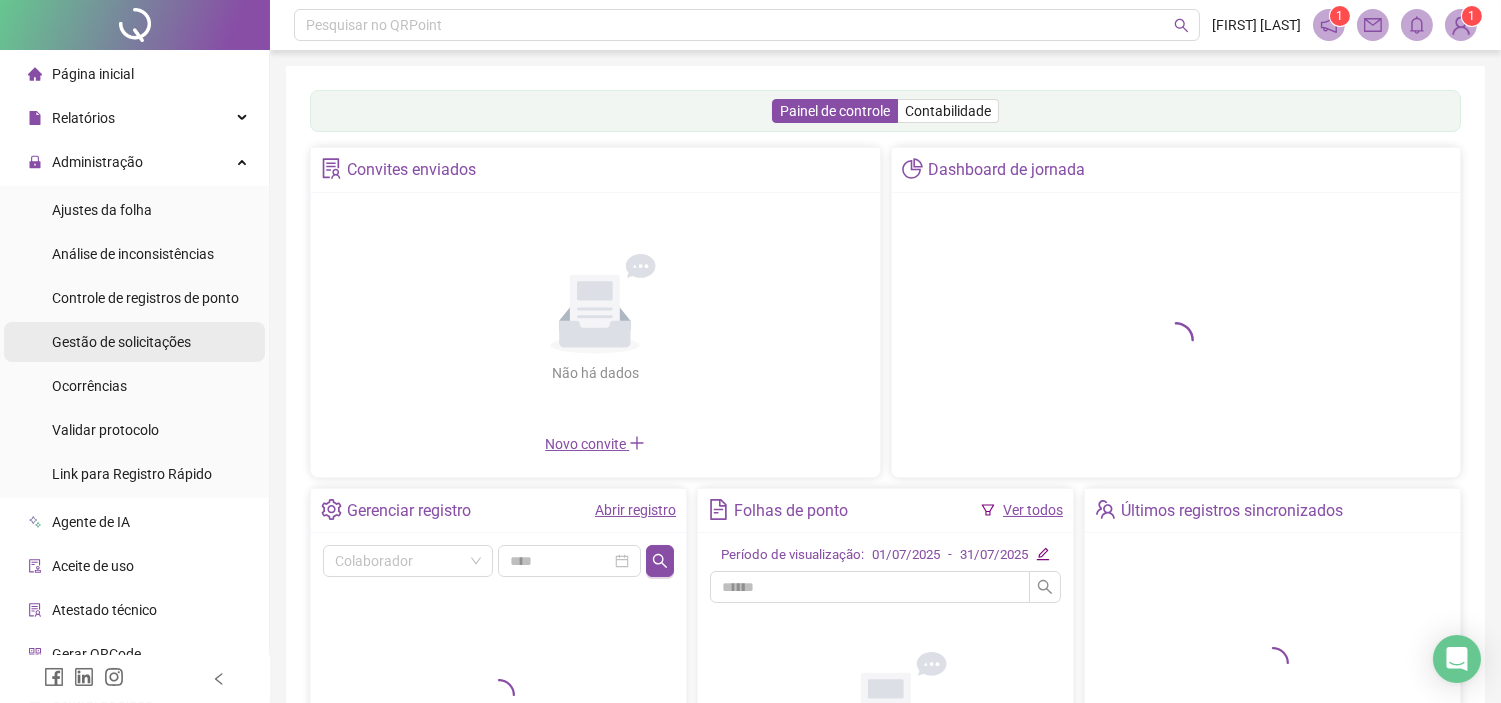 click on "Gestão de solicitações" at bounding box center (121, 342) 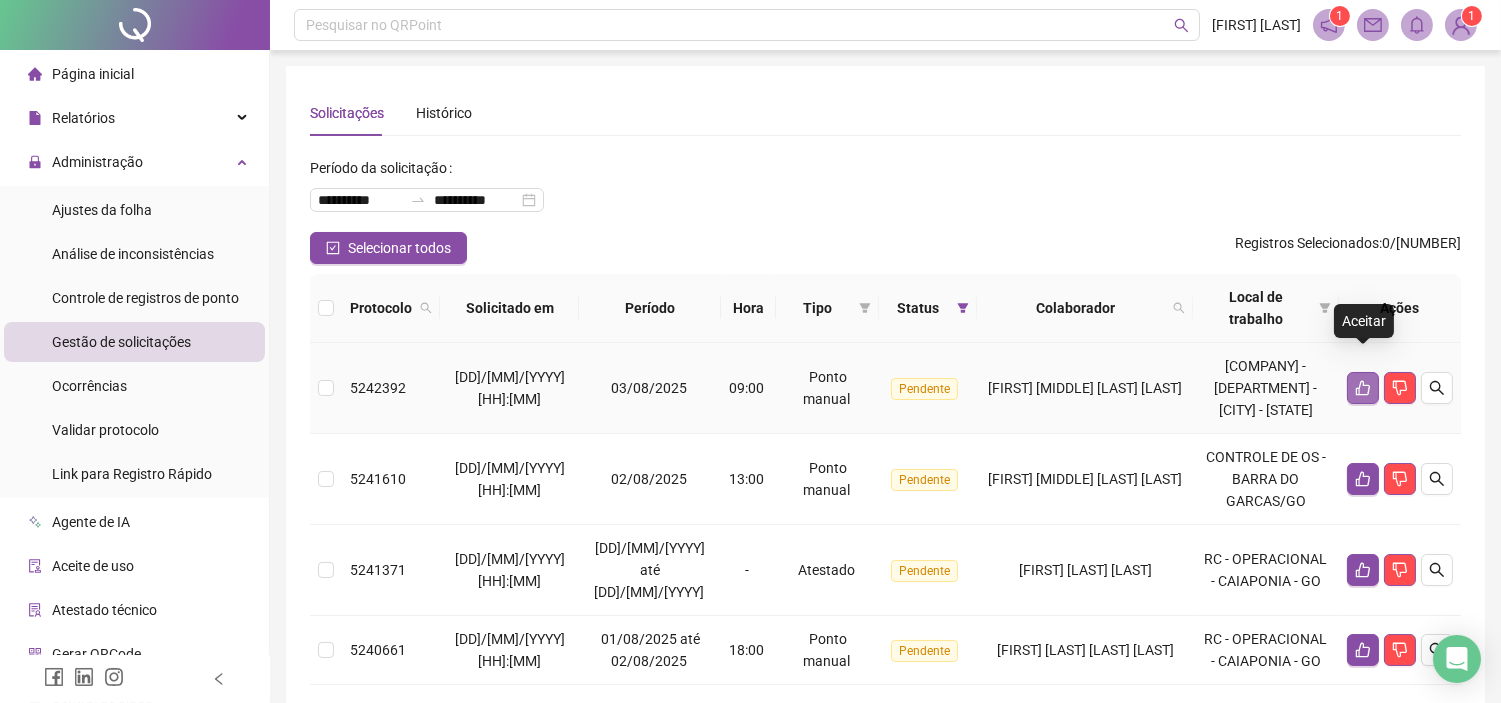 click at bounding box center (1363, 388) 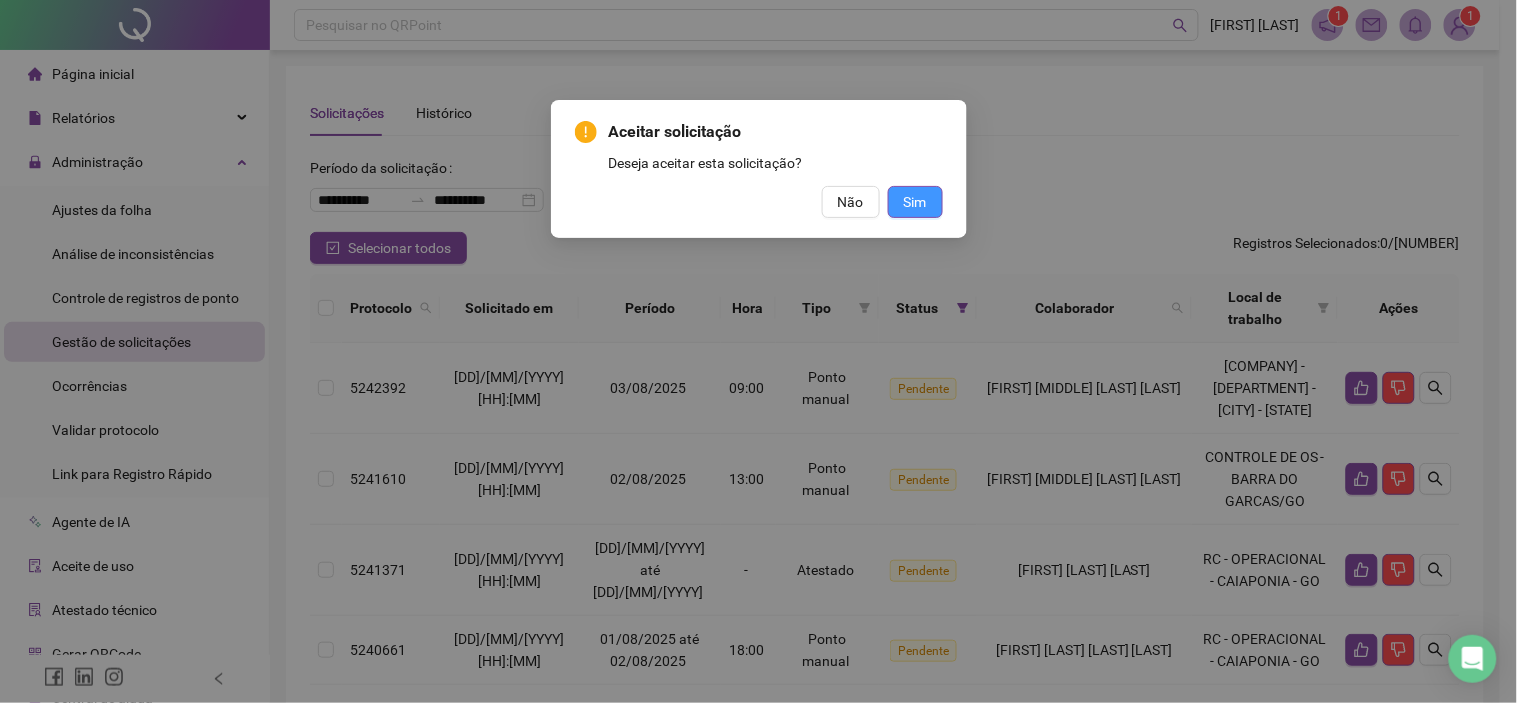 click on "Sim" at bounding box center [915, 202] 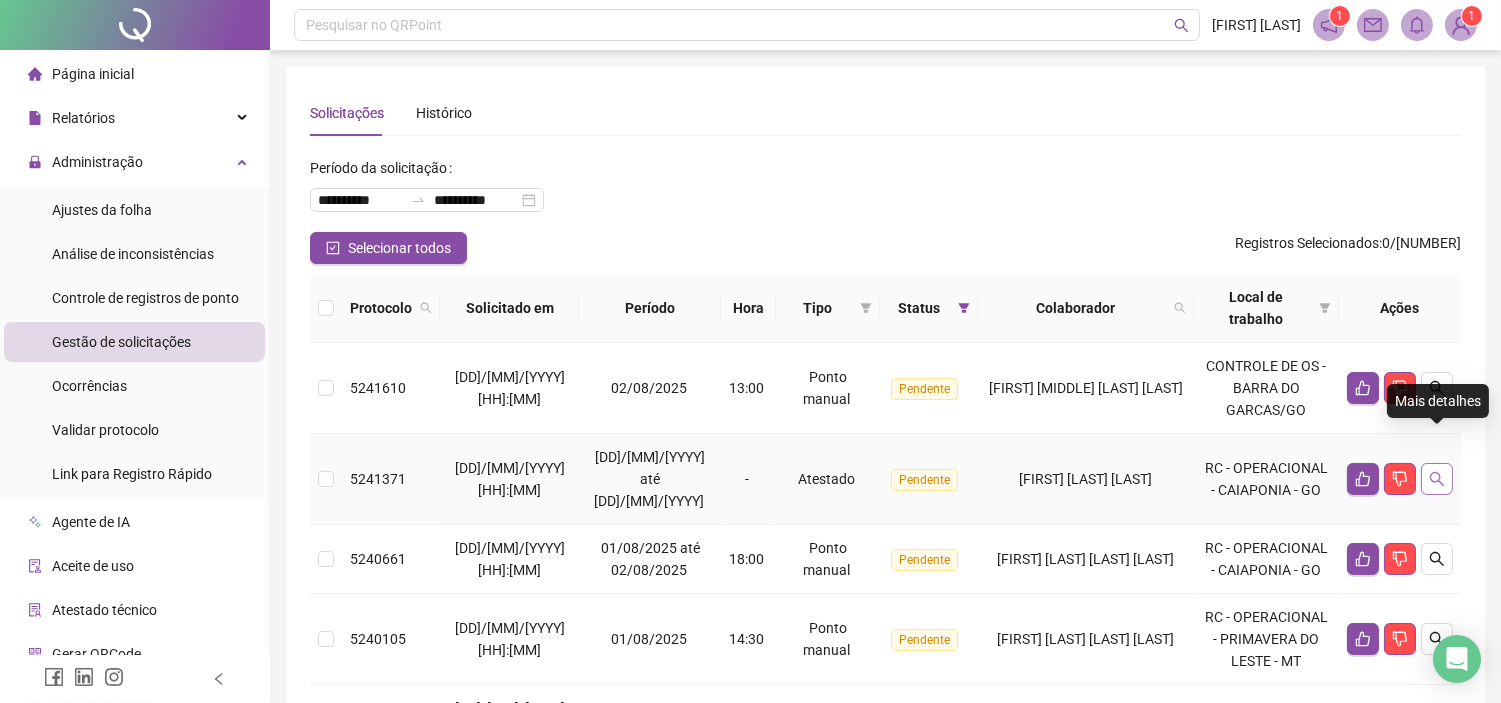 click 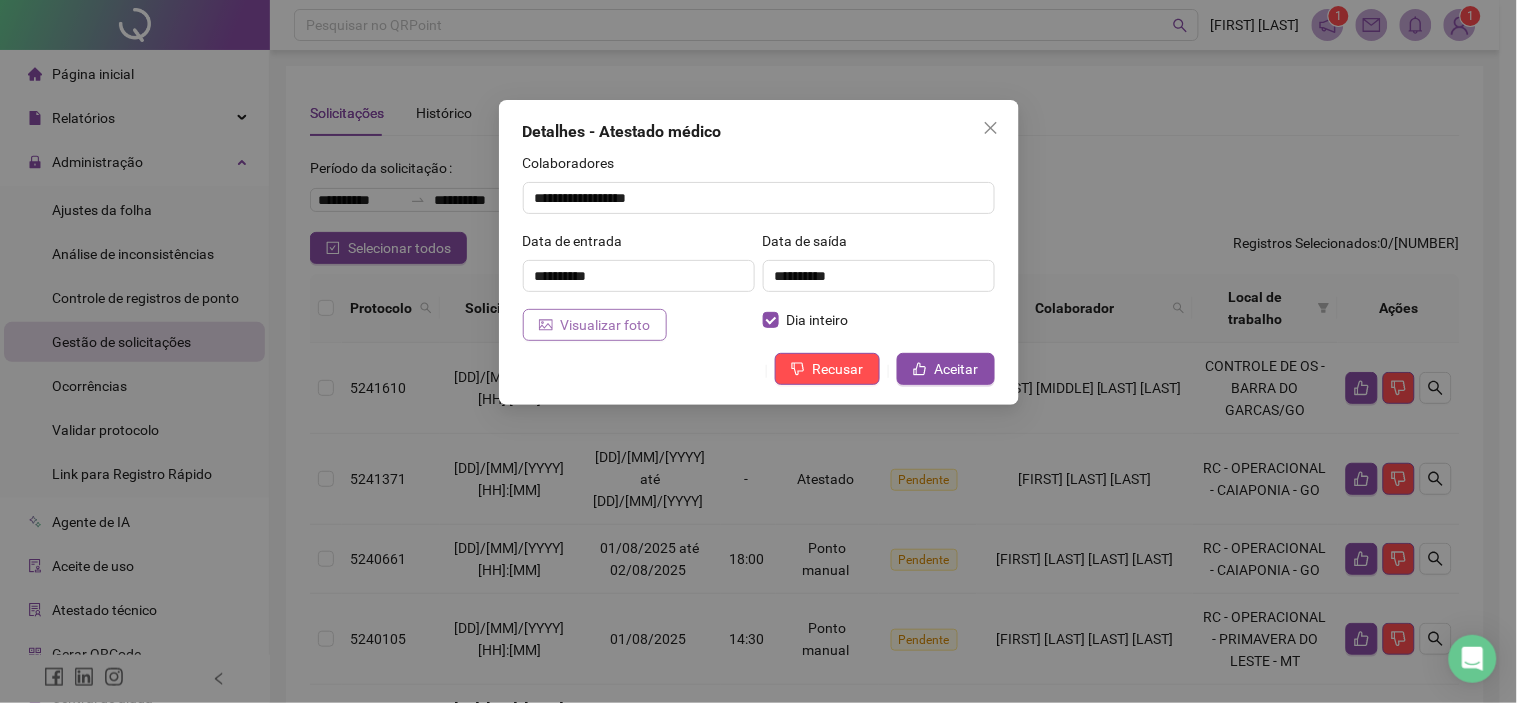 drag, startPoint x: 624, startPoint y: 324, endPoint x: 631, endPoint y: 332, distance: 10.630146 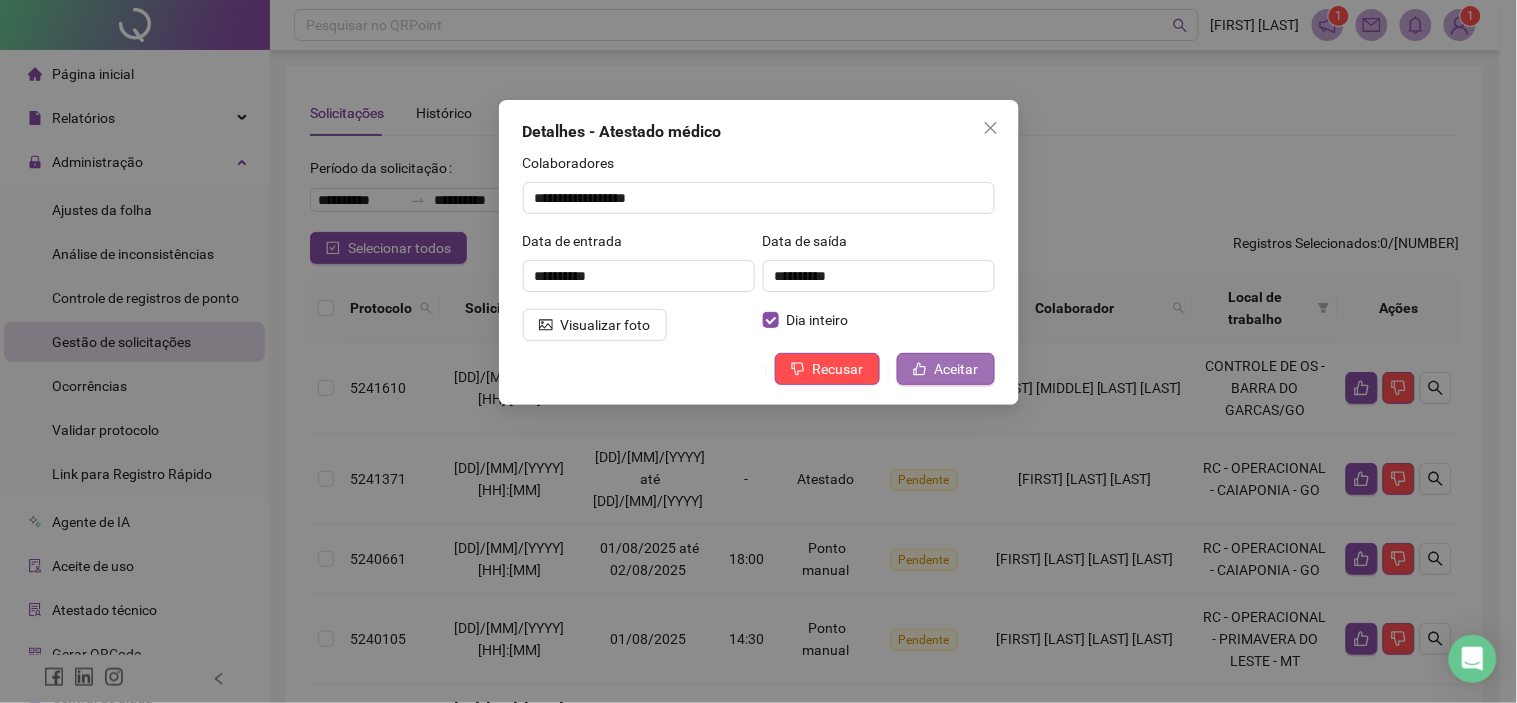 click on "Aceitar" at bounding box center [957, 369] 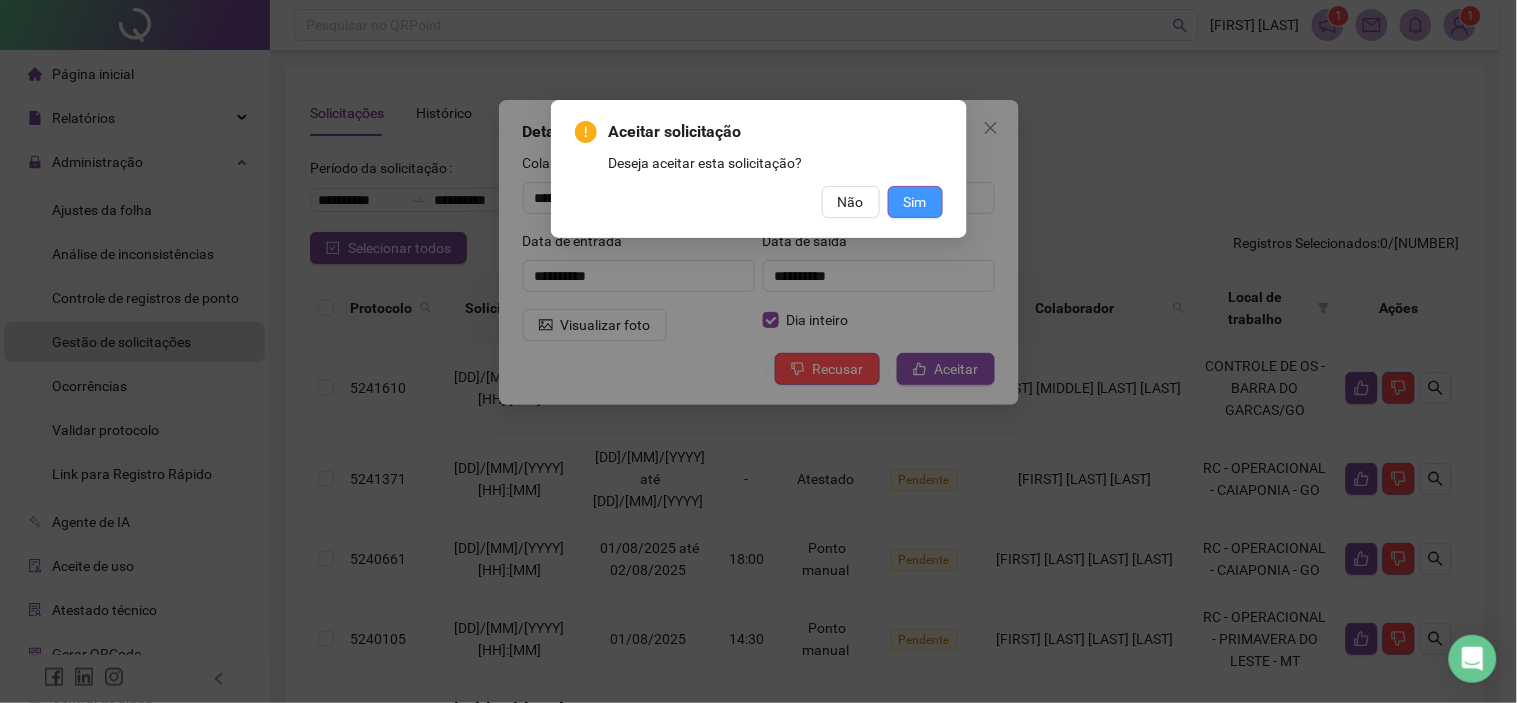 click on "Sim" at bounding box center (915, 202) 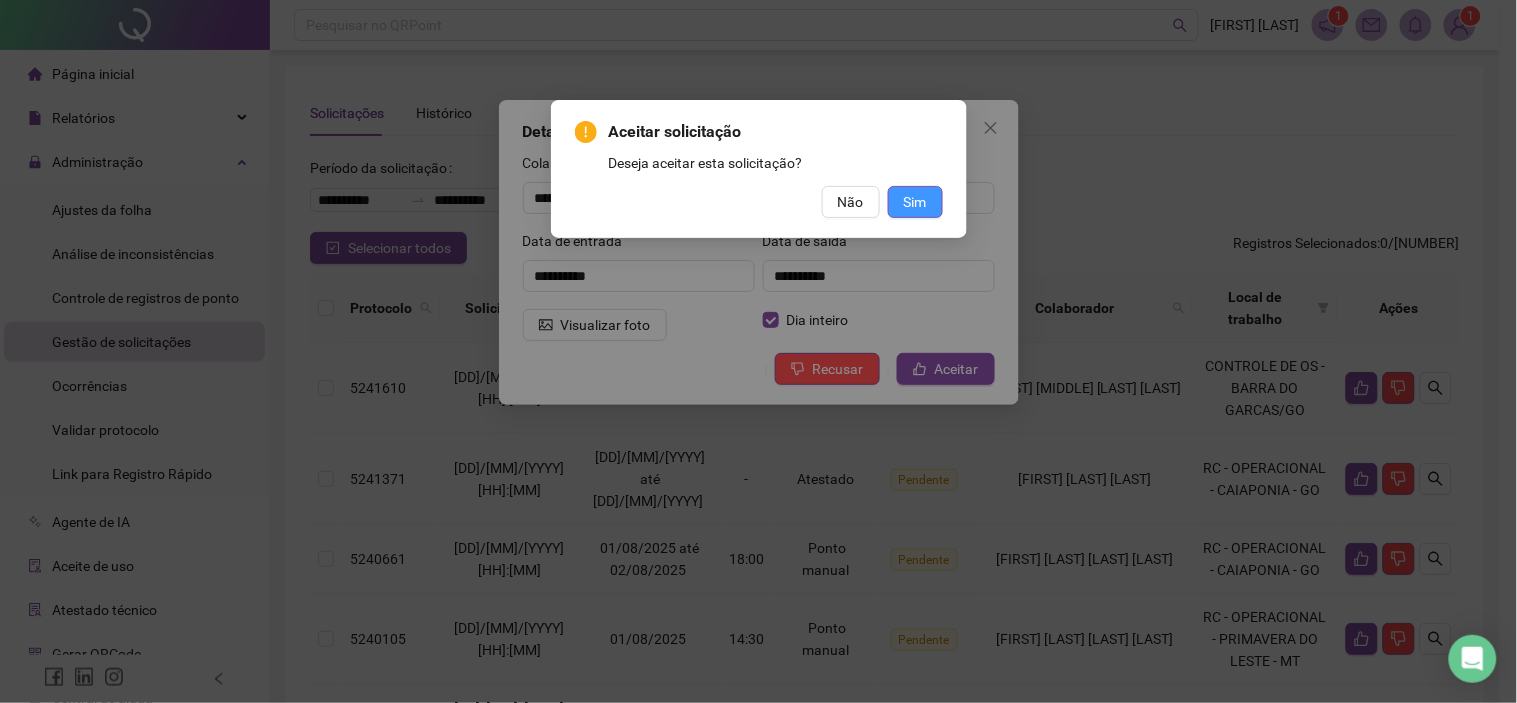 click on "Sim" at bounding box center [915, 202] 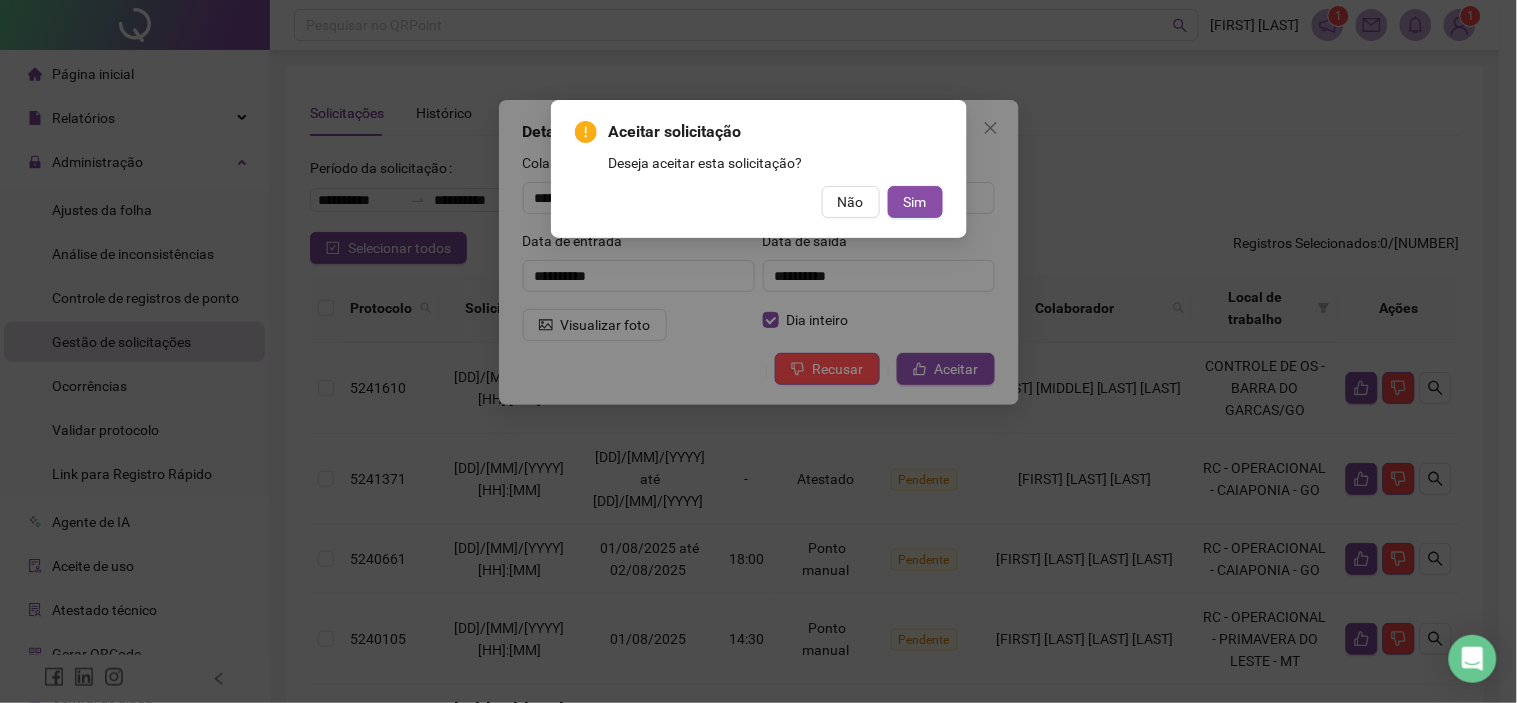 click on "Aceitar solicitação Deseja aceitar esta solicitação? Não Sim" at bounding box center [758, 351] 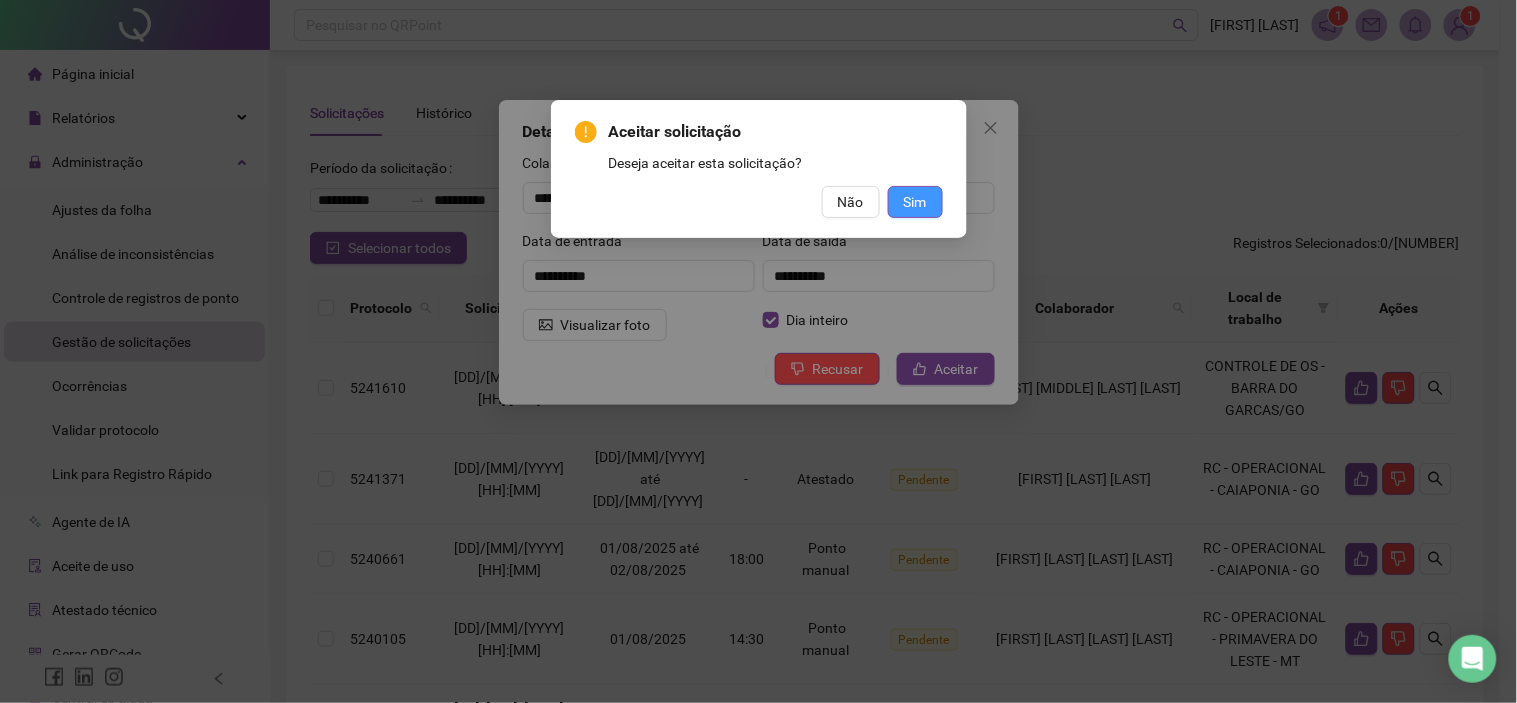 click on "Sim" at bounding box center [915, 202] 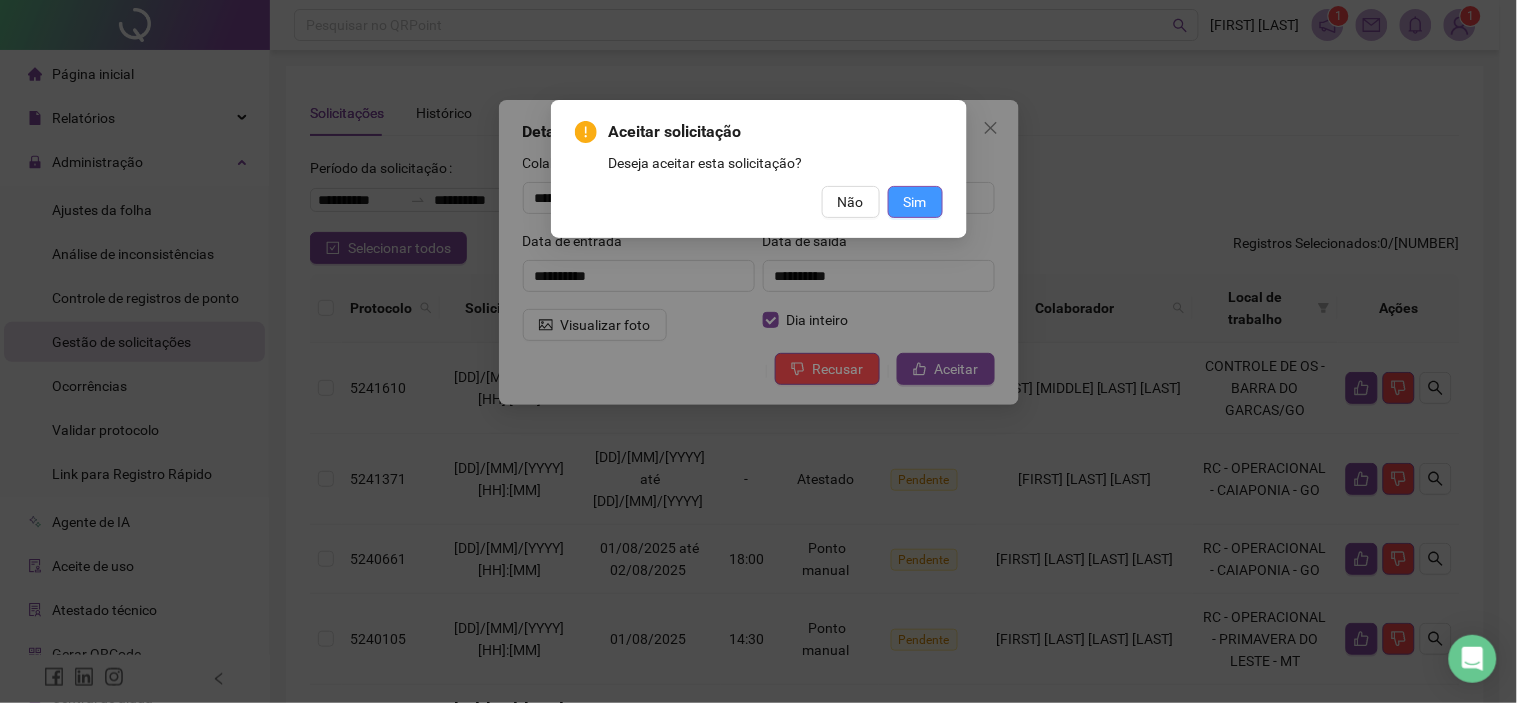 click on "Sim" at bounding box center (915, 202) 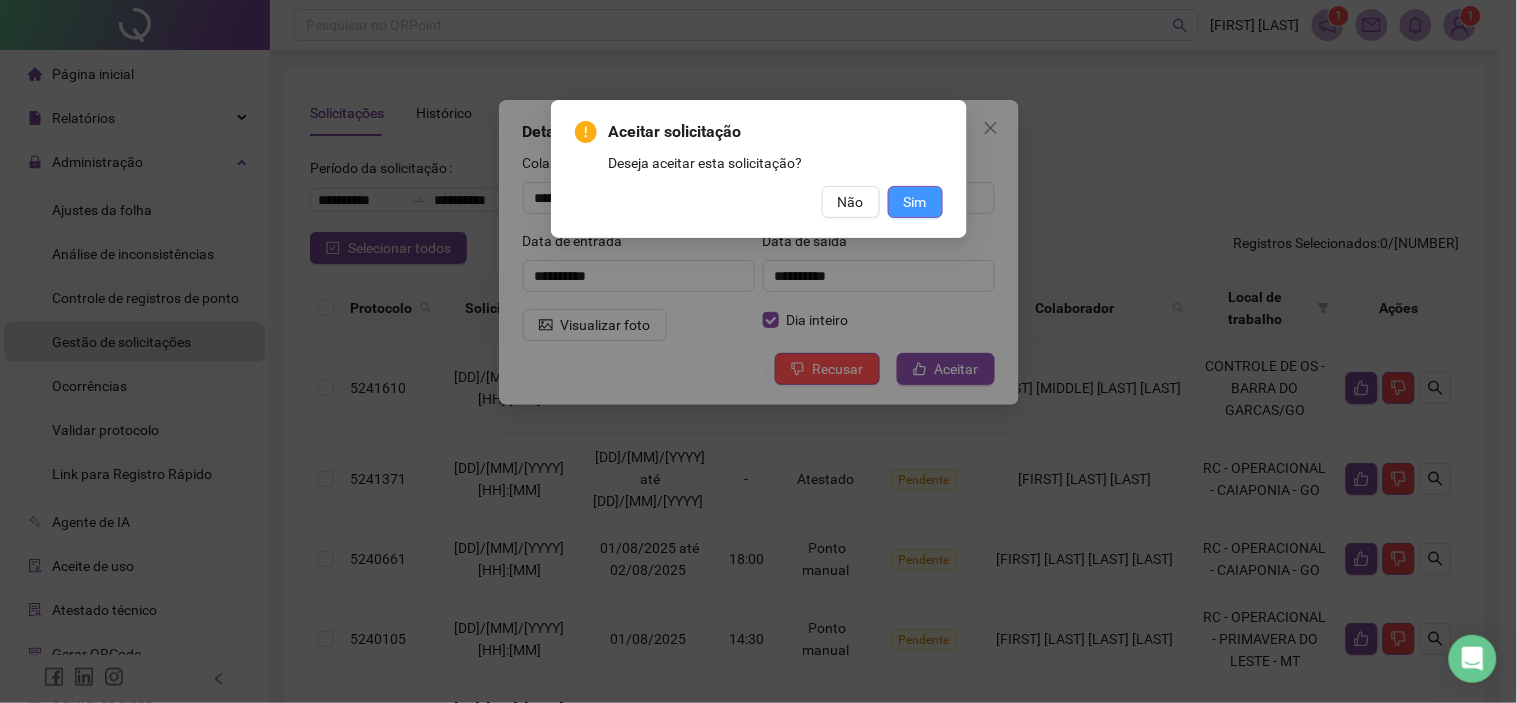 click on "Sim" at bounding box center [915, 202] 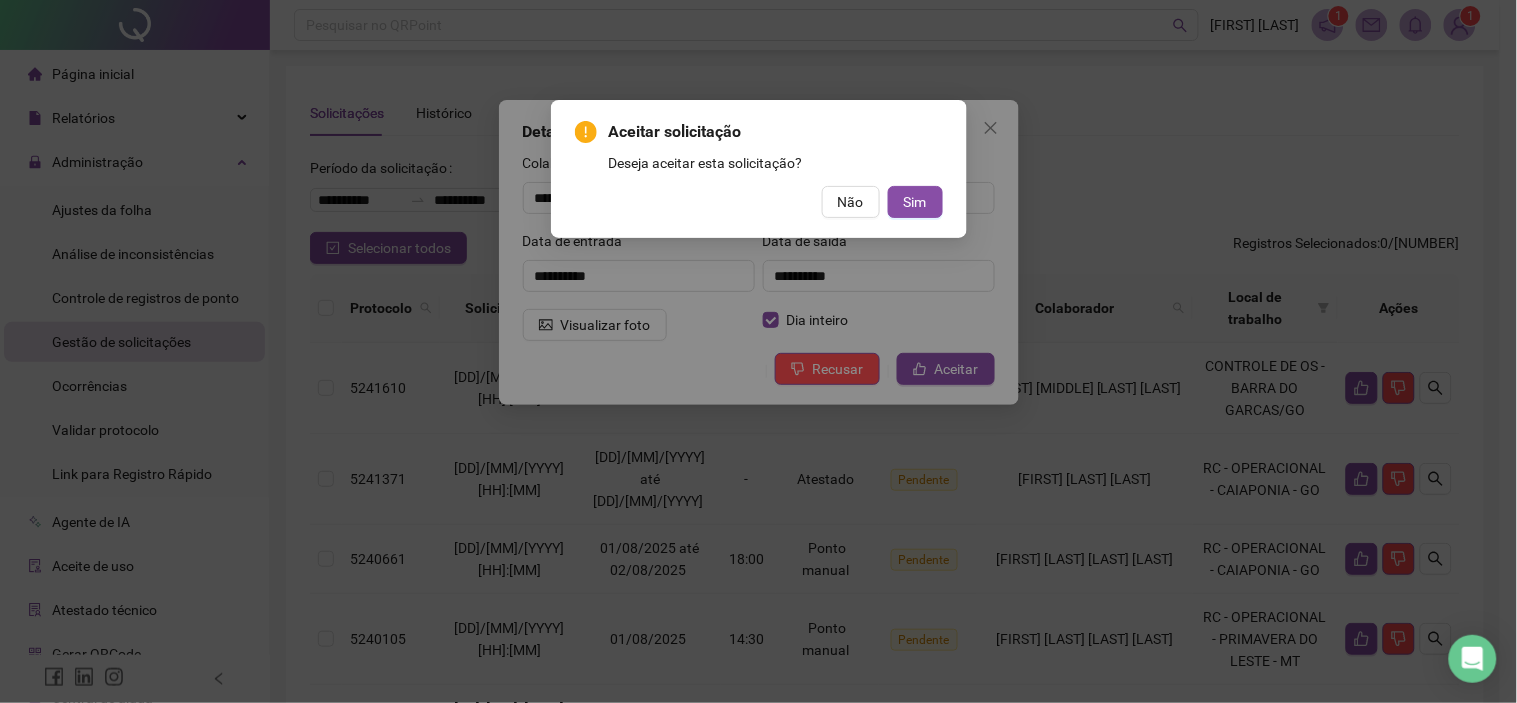 click on "Aceitar solicitação Deseja aceitar esta solicitação? Não Sim" at bounding box center [758, 351] 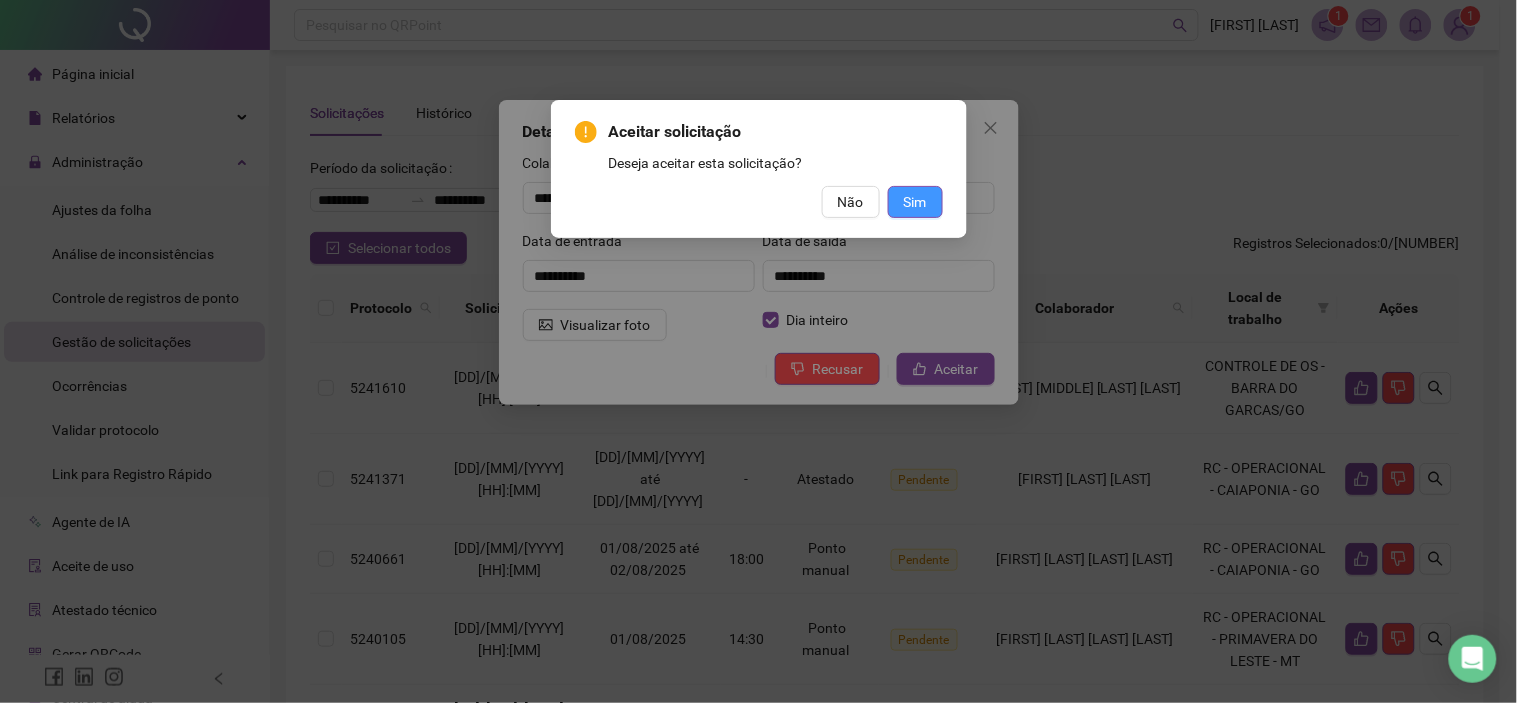 click on "Sim" at bounding box center (915, 202) 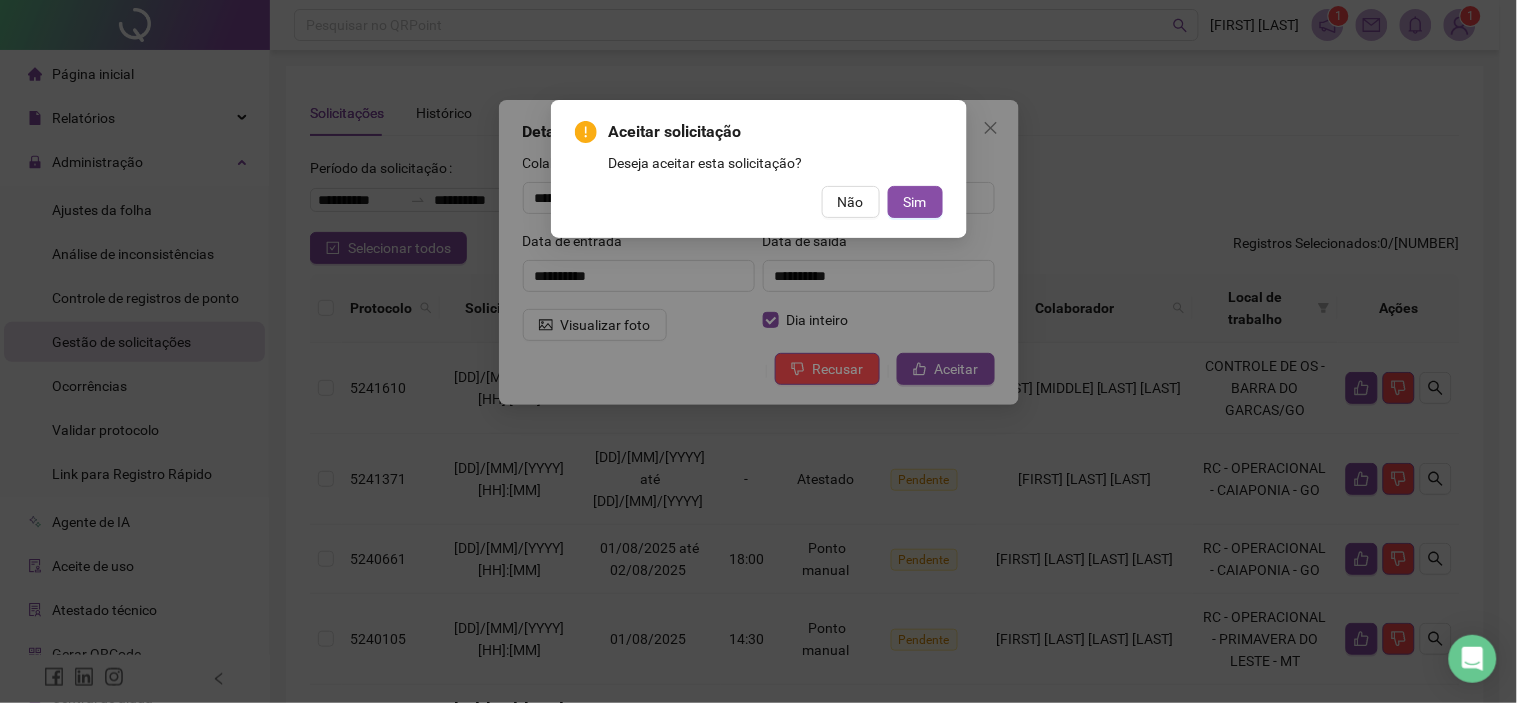 drag, startPoint x: 981, startPoint y: 141, endPoint x: 975, endPoint y: 151, distance: 11.661903 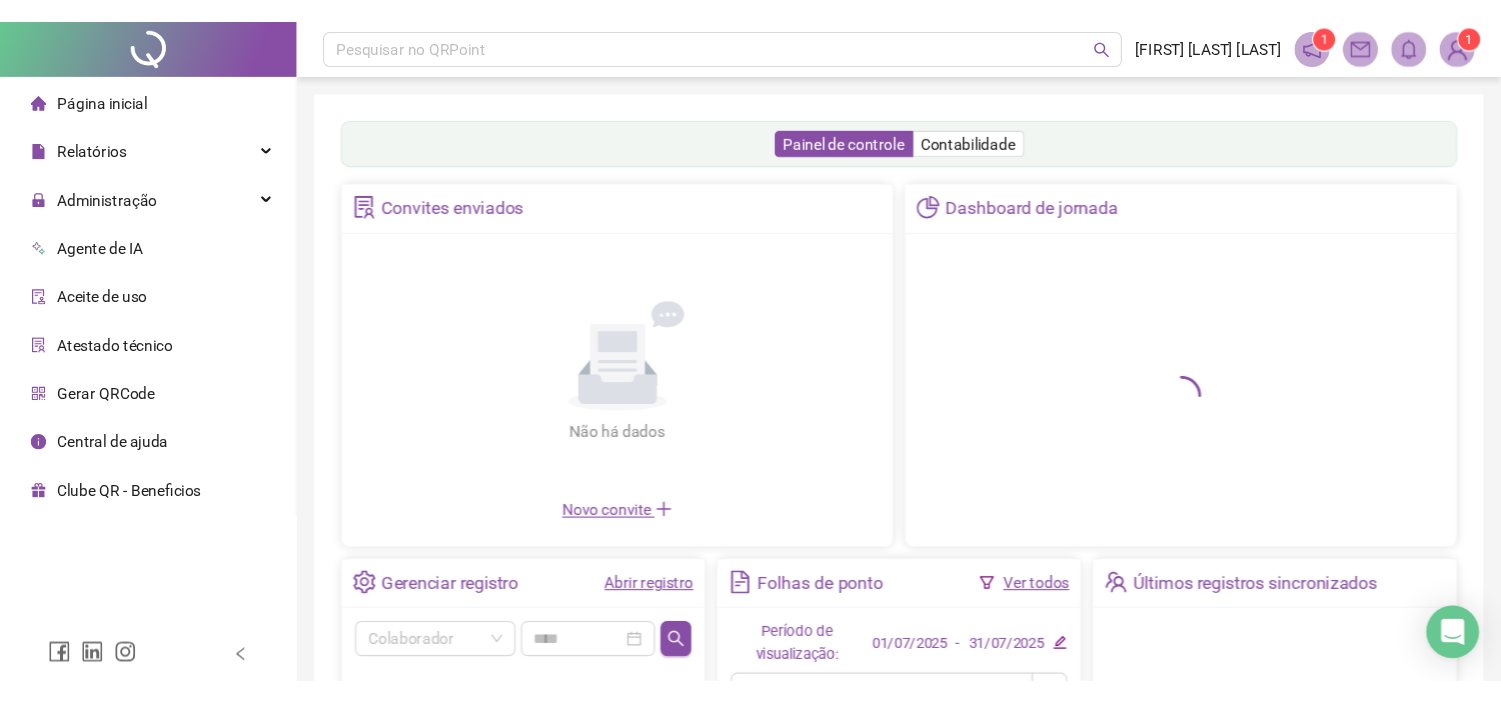 scroll, scrollTop: 0, scrollLeft: 0, axis: both 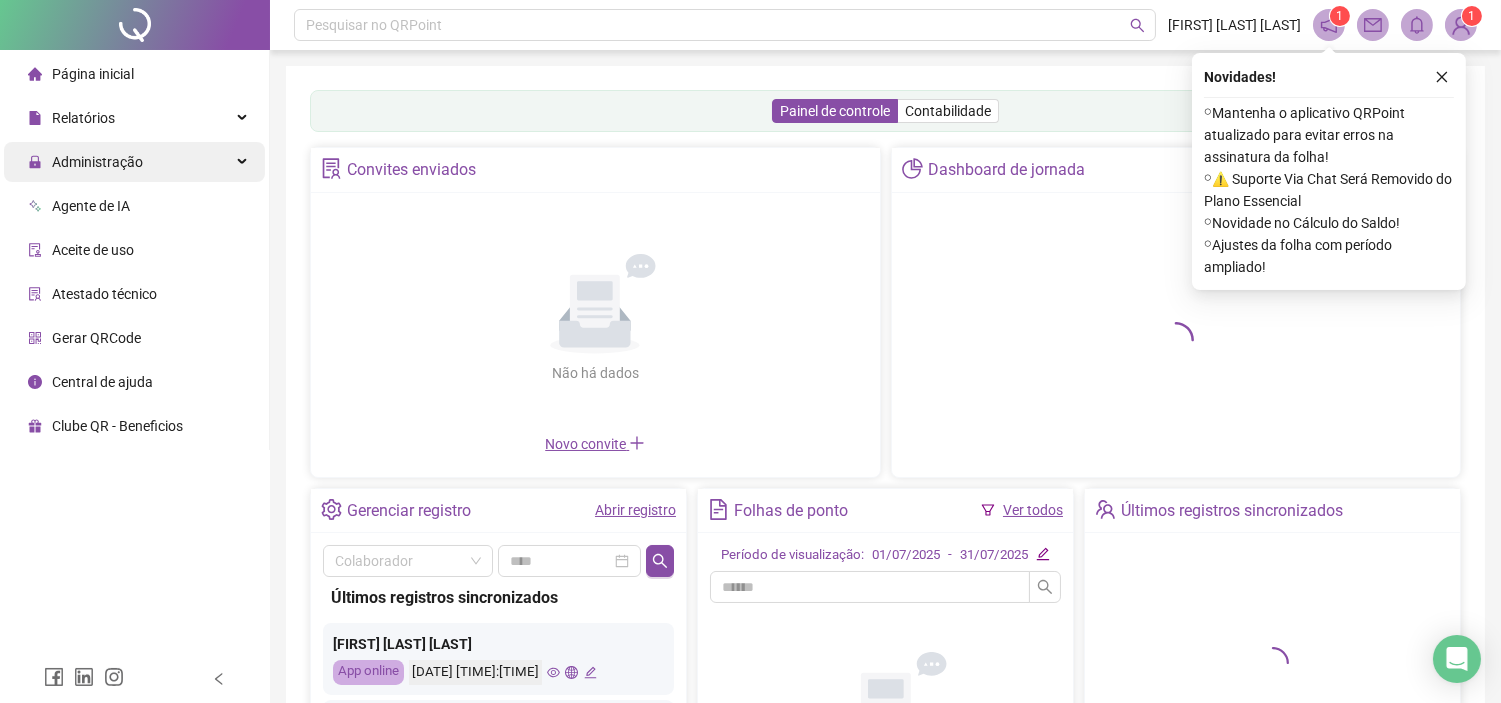 click on "Administração" at bounding box center (85, 162) 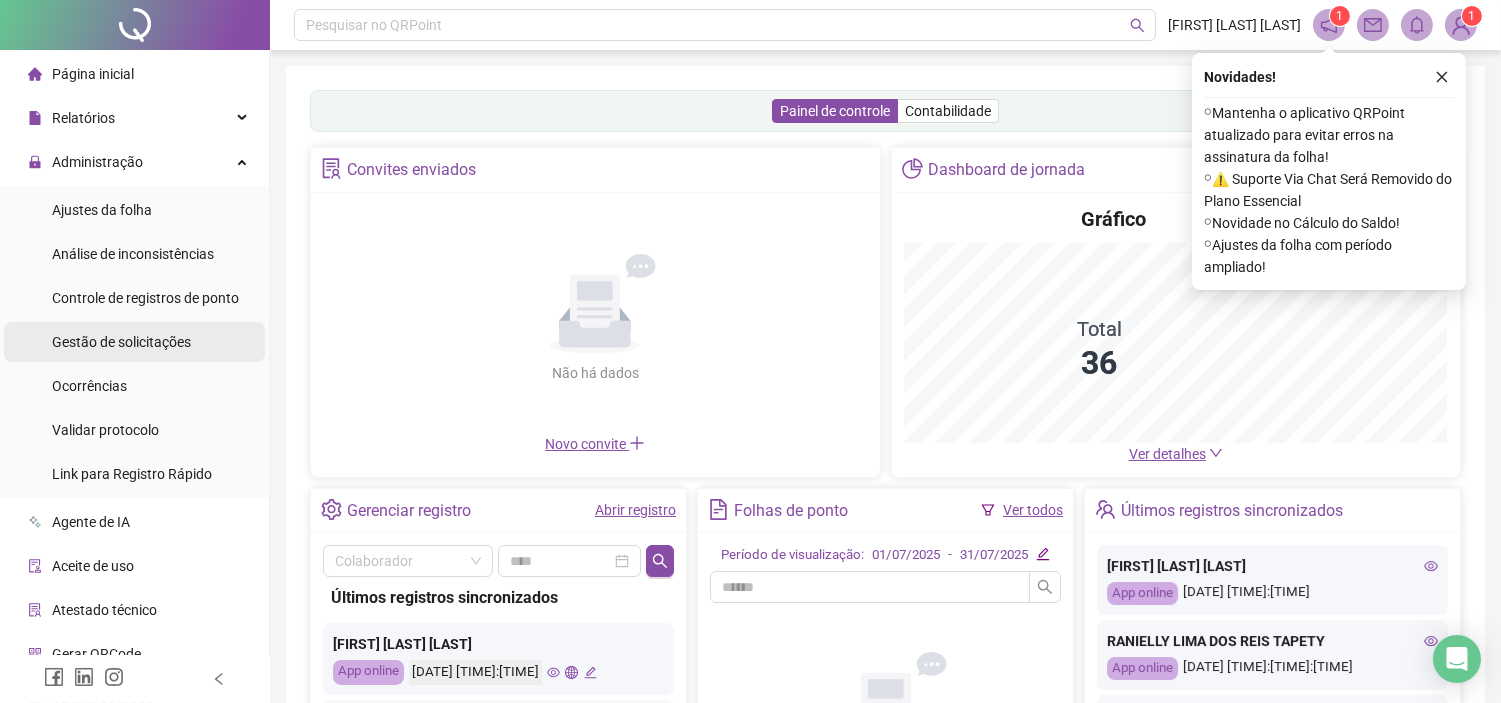 click on "Gestão de solicitações" at bounding box center (121, 342) 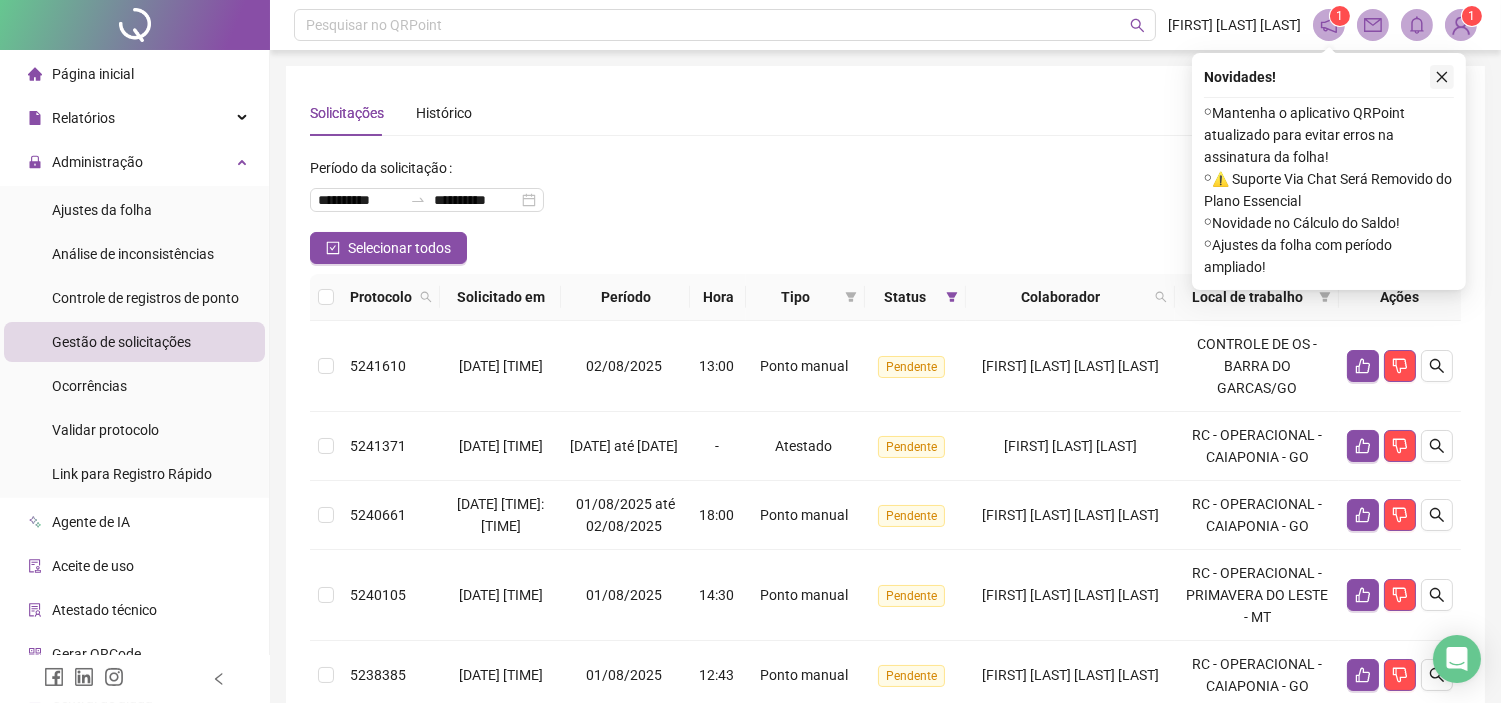 click at bounding box center (1442, 77) 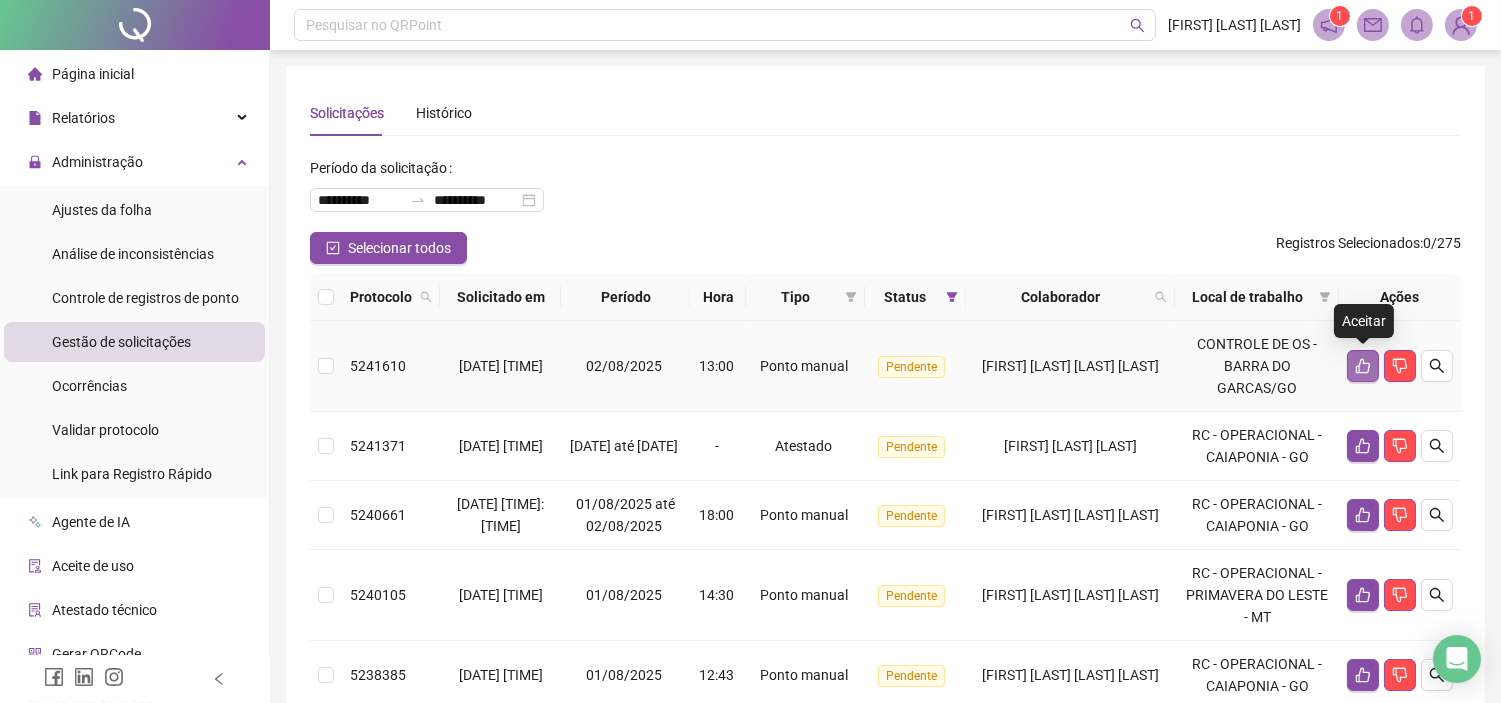 click at bounding box center [1363, 366] 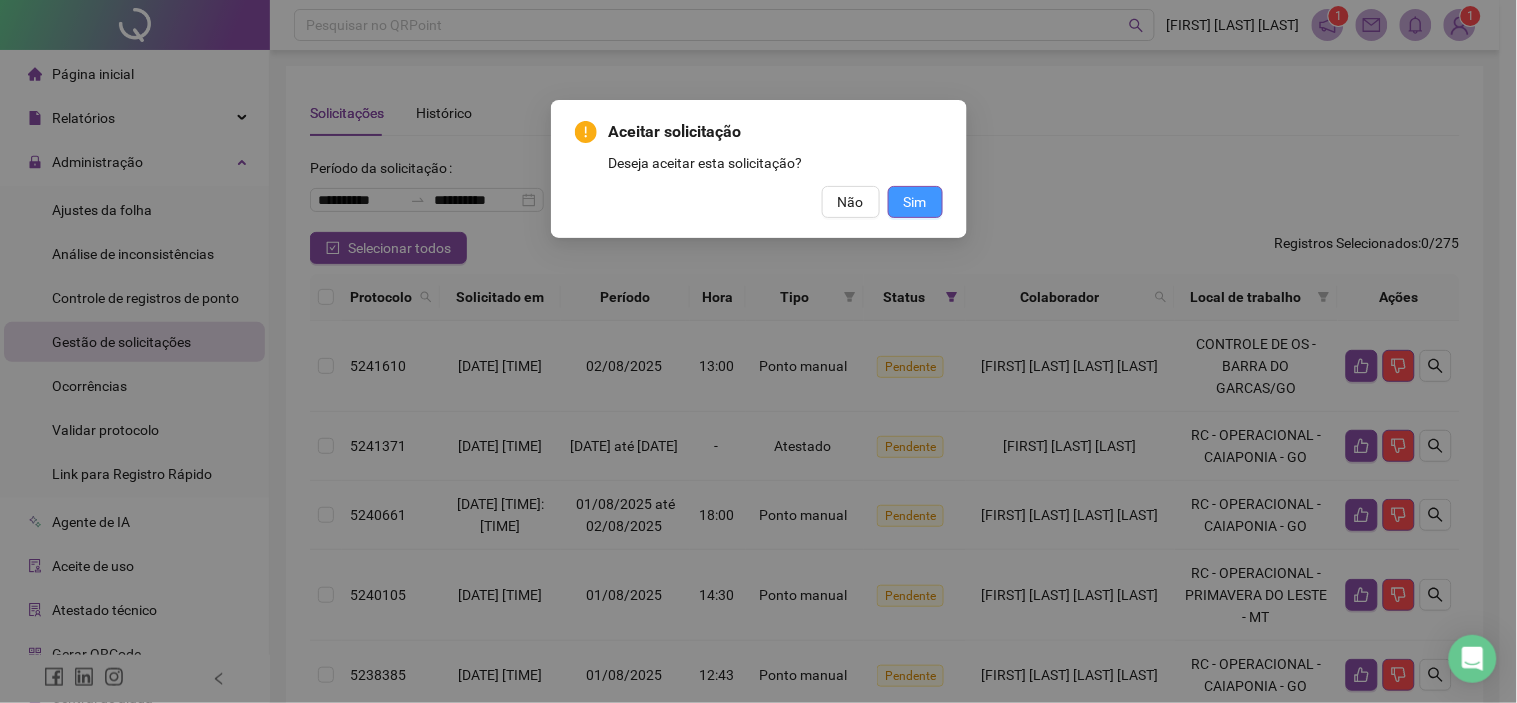 click on "Sim" at bounding box center [915, 202] 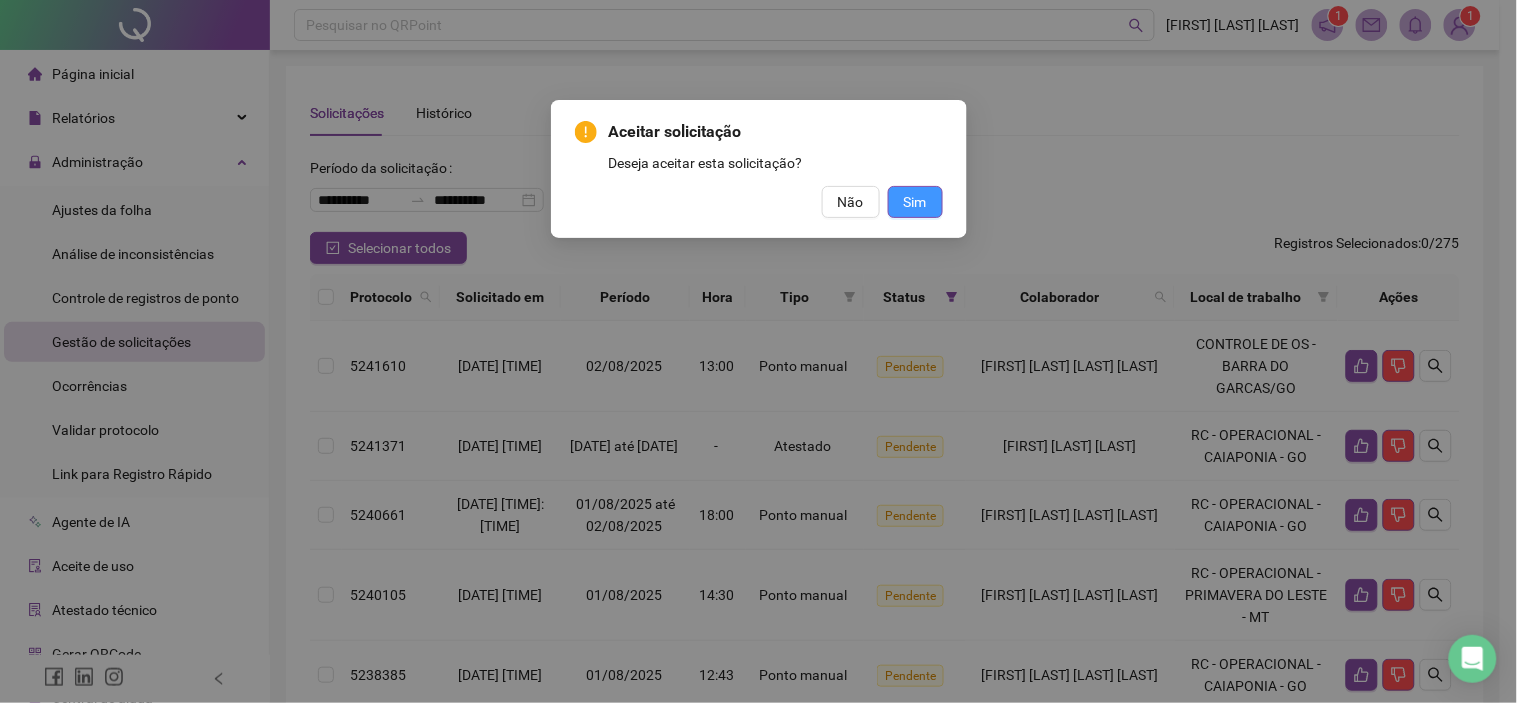 click on "Sim" at bounding box center (915, 202) 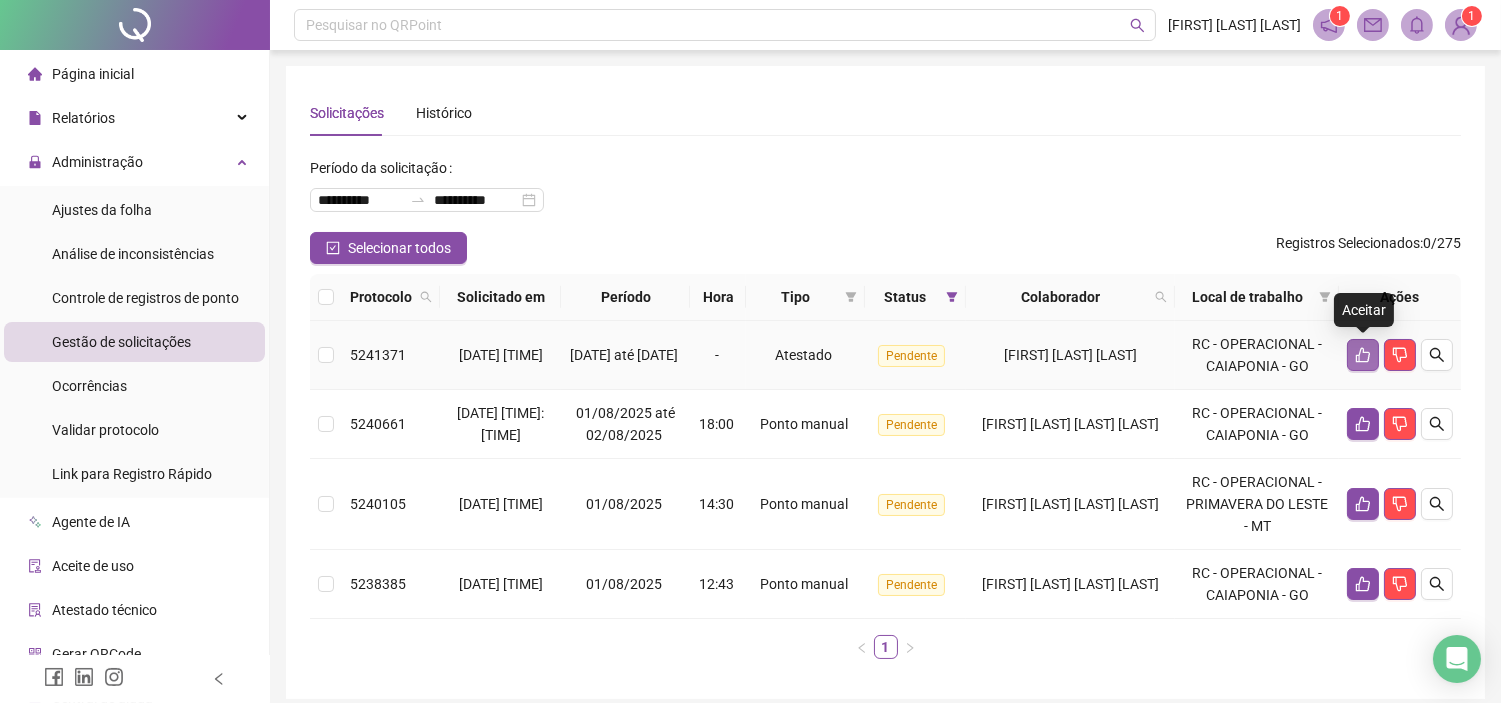 click 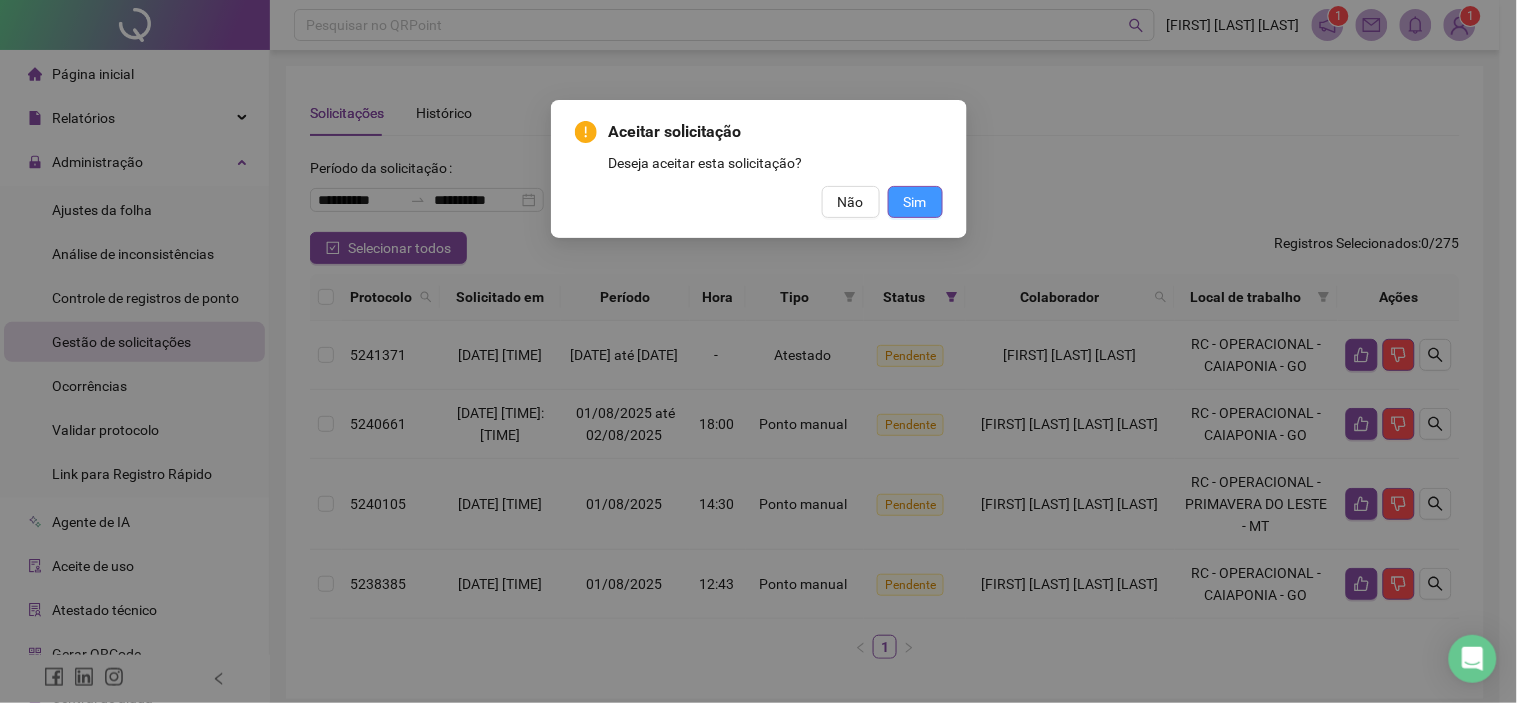 click on "Sim" at bounding box center (915, 202) 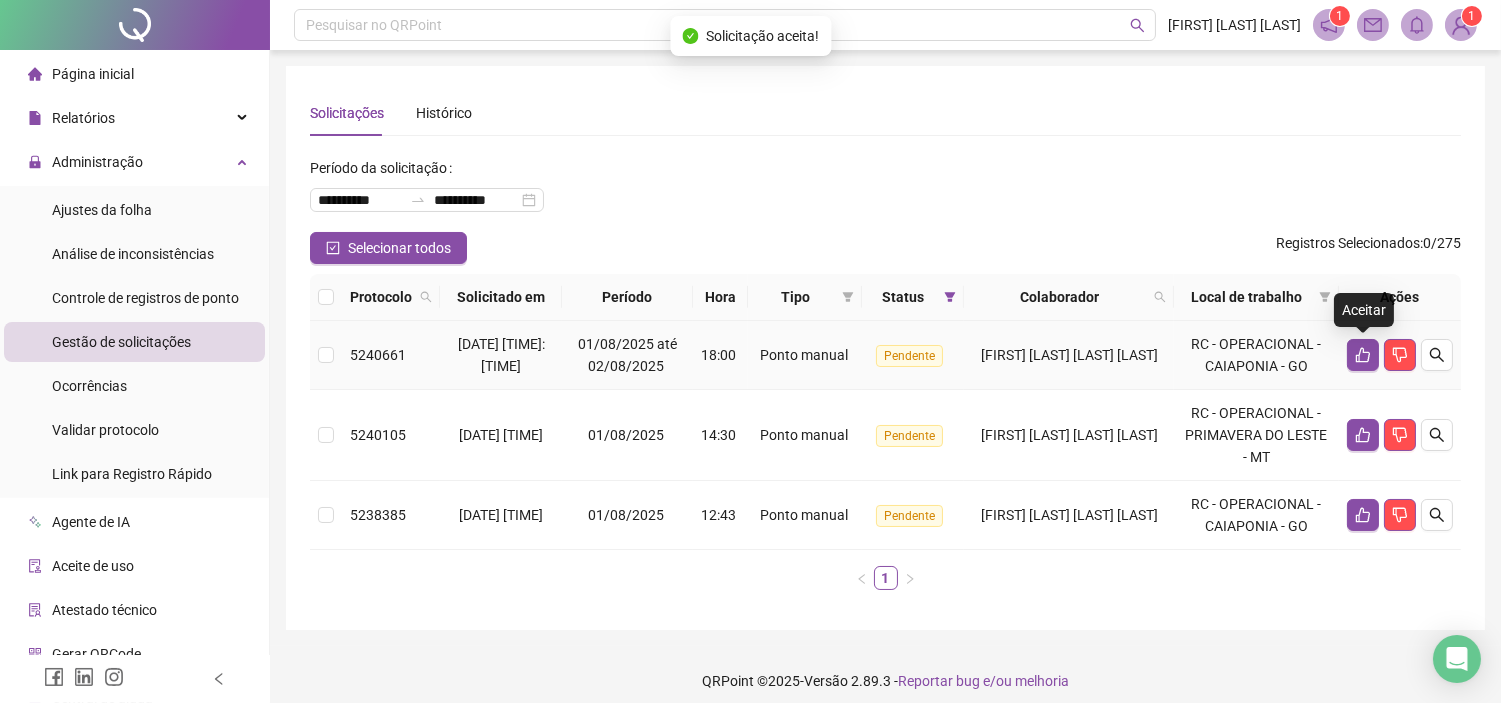 click at bounding box center (1400, 355) 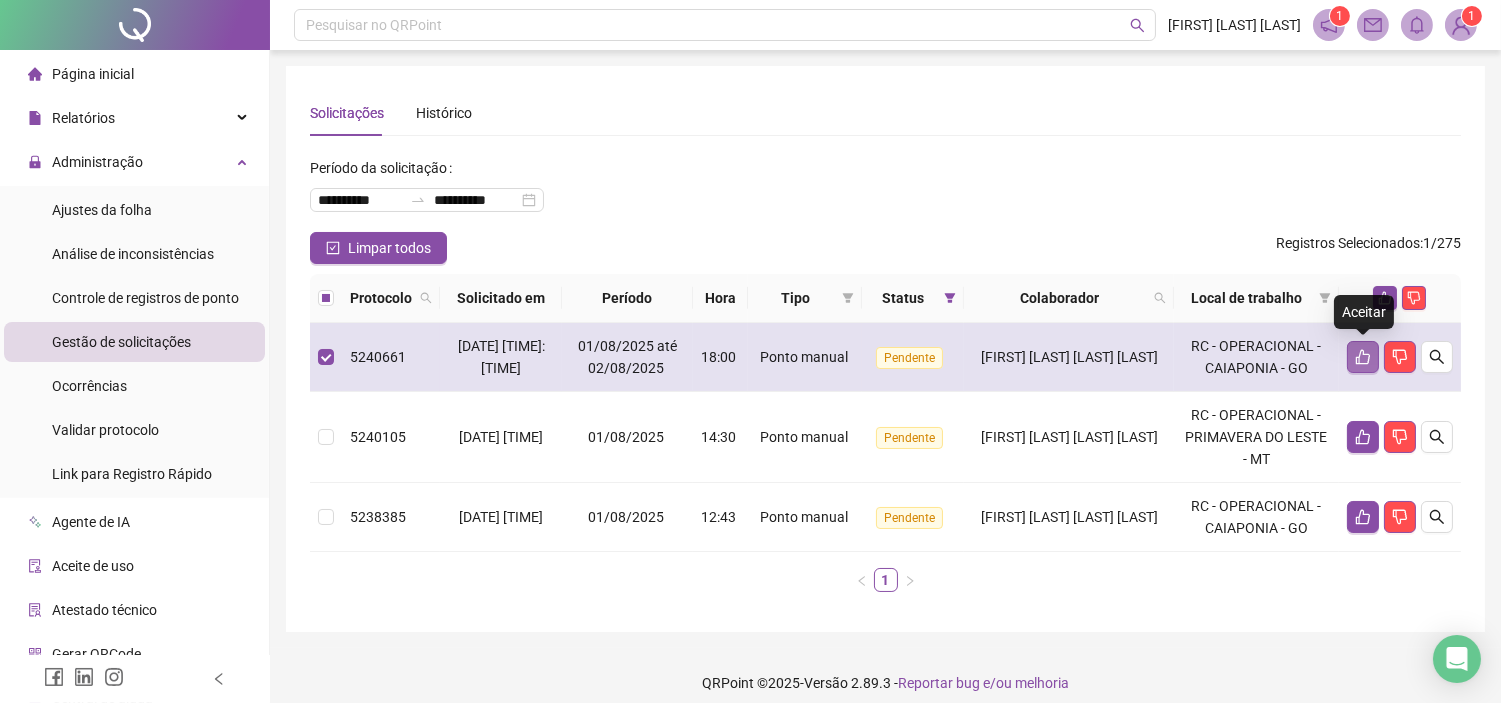 click at bounding box center (1363, 357) 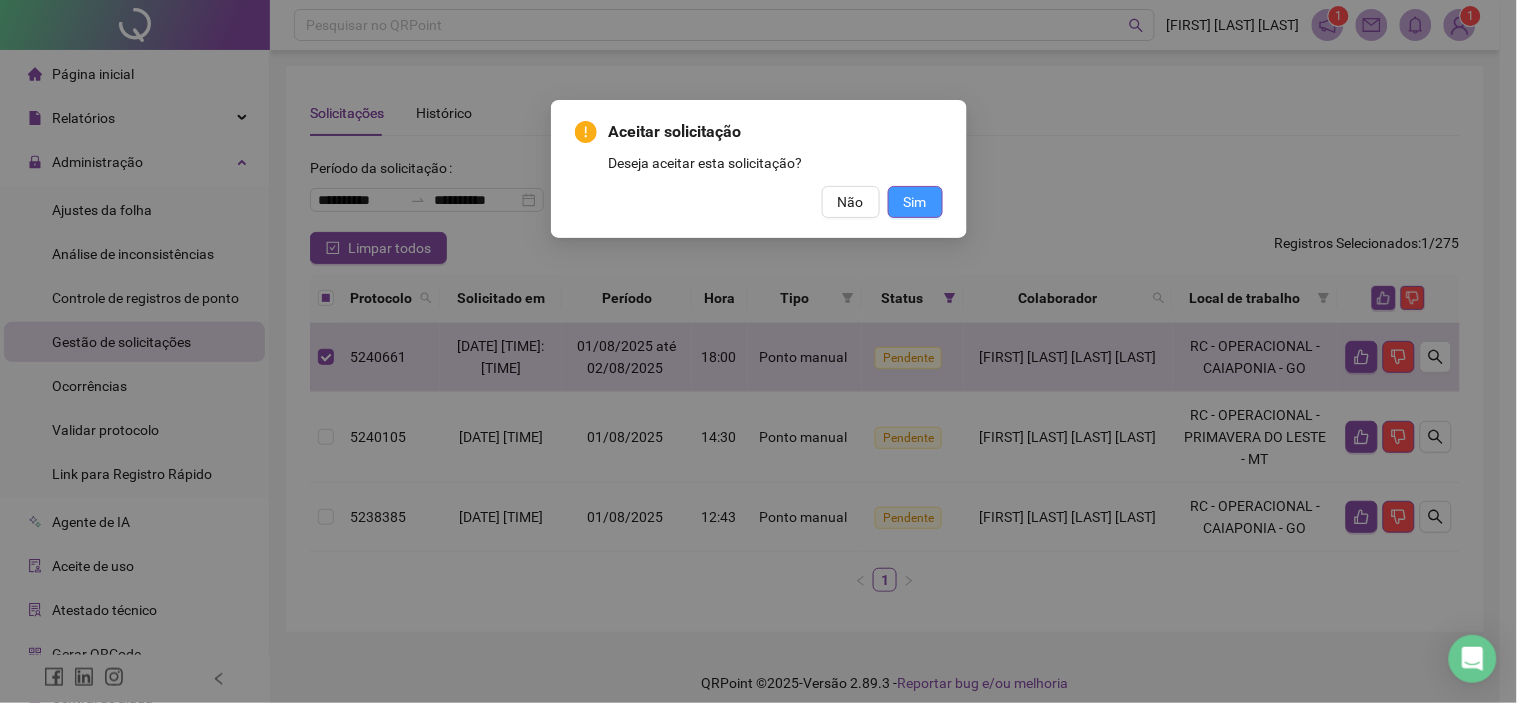 click on "Sim" at bounding box center (915, 202) 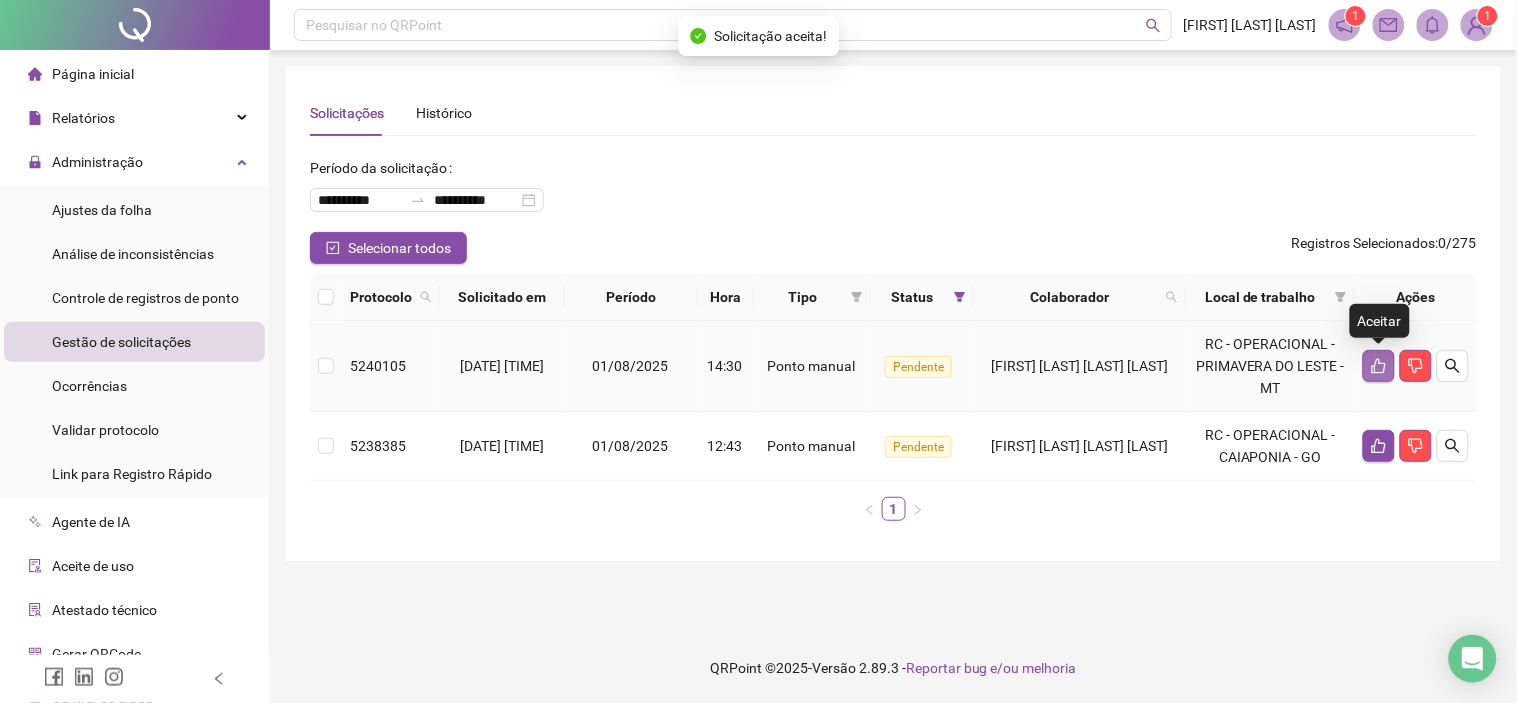 click at bounding box center (1379, 366) 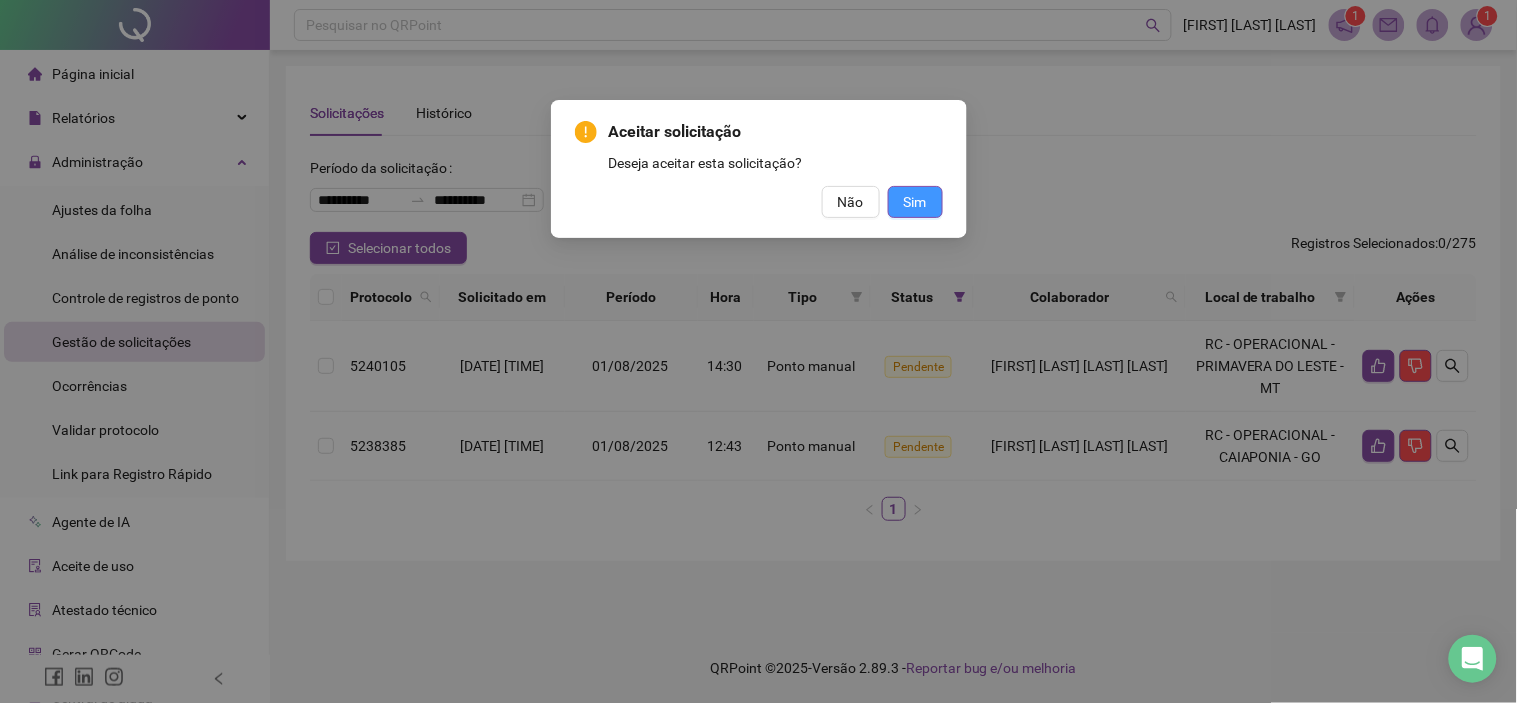 click on "Sim" at bounding box center (915, 202) 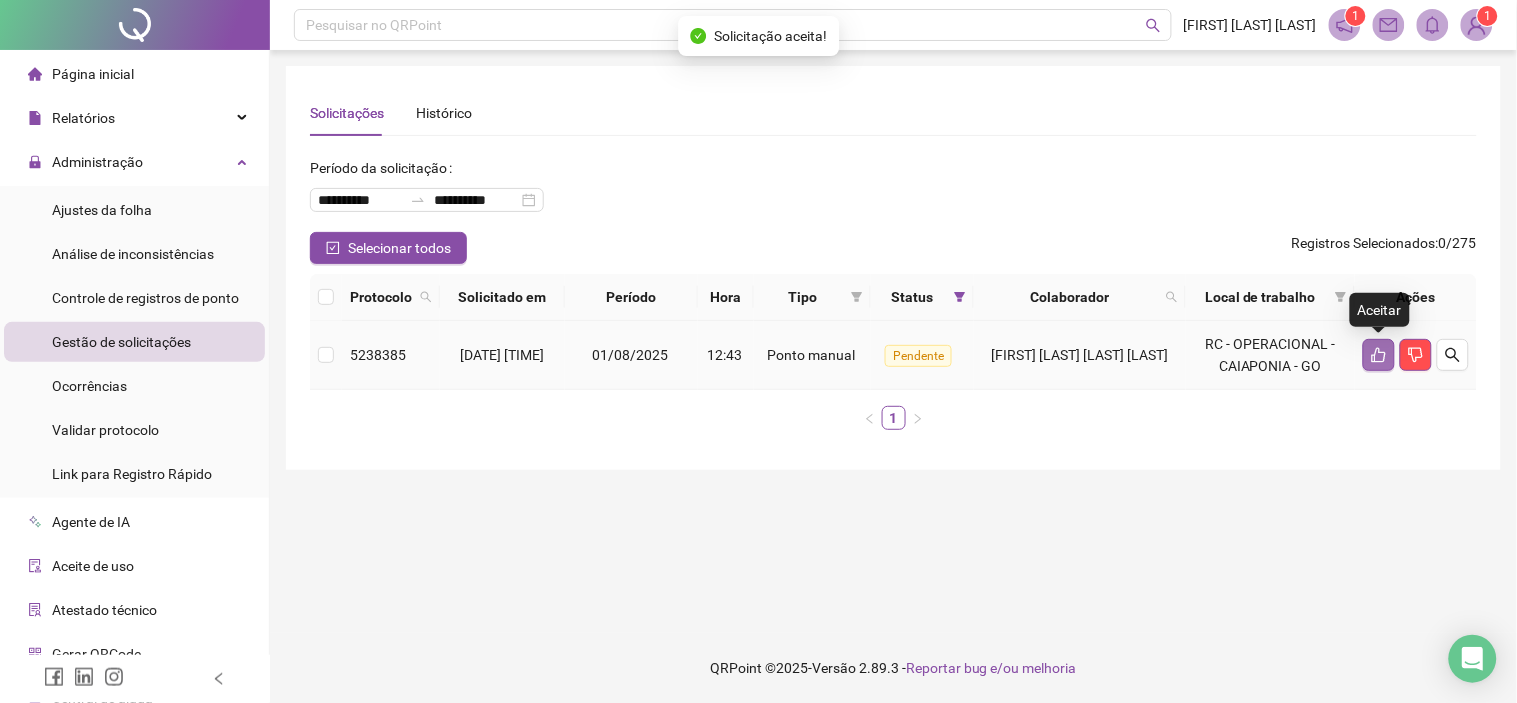 click at bounding box center [1379, 355] 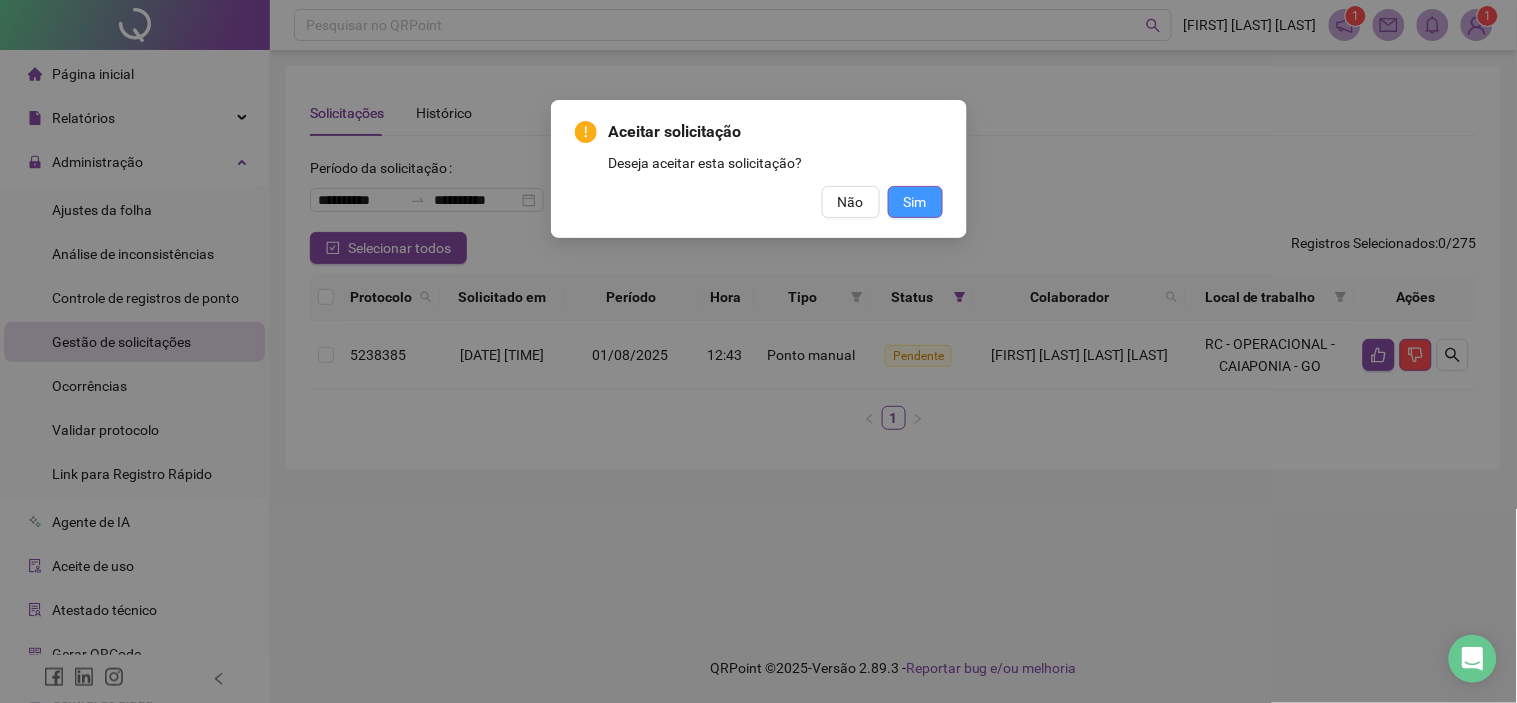 click on "Sim" at bounding box center [915, 202] 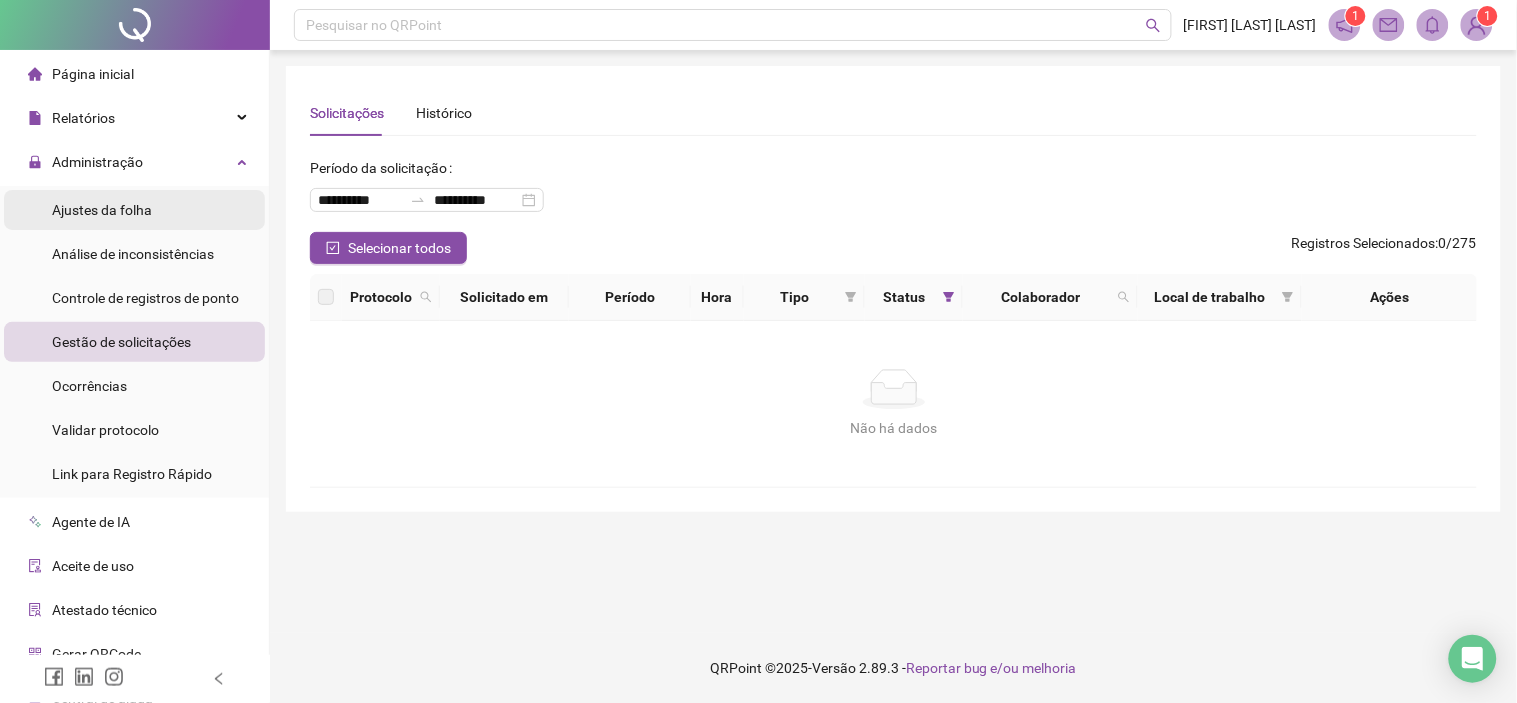 click on "Ajustes da folha" at bounding box center [134, 210] 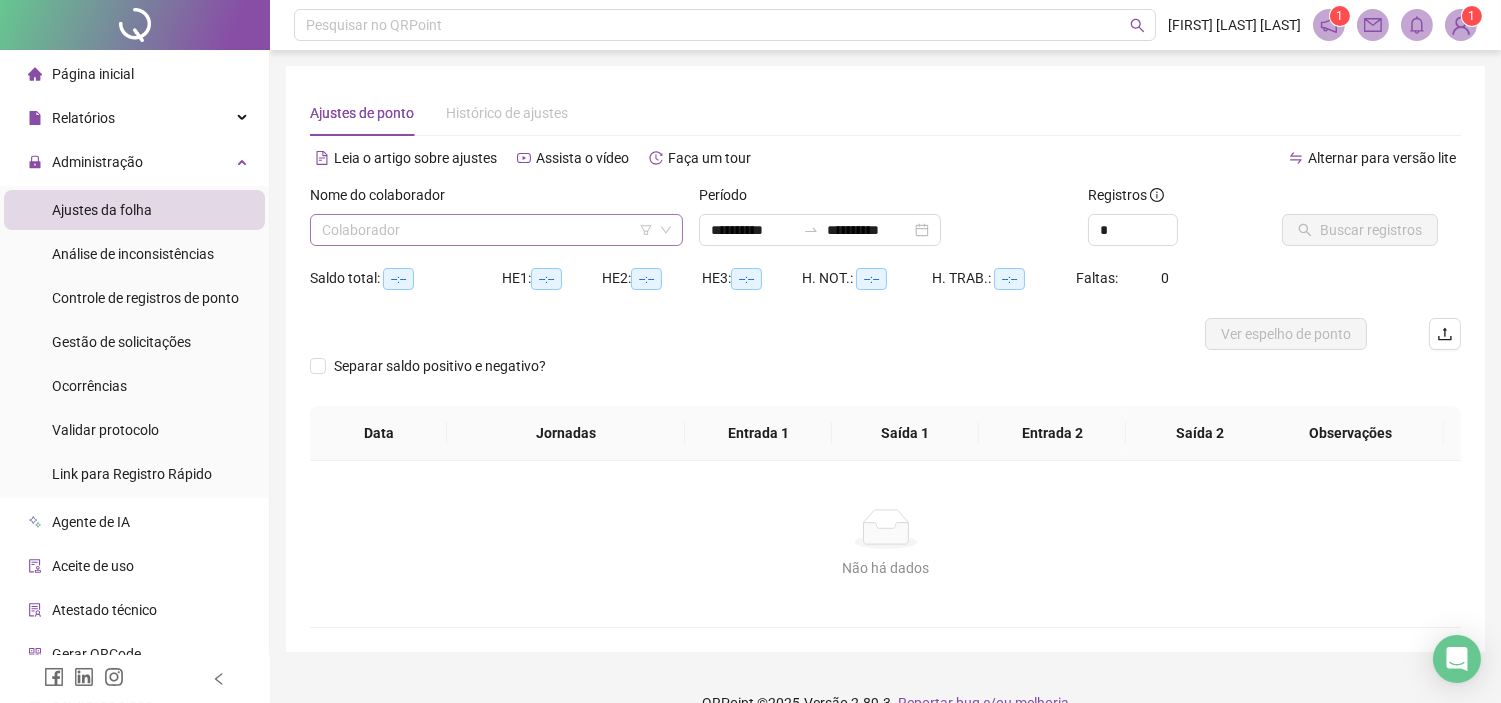 drag, startPoint x: 347, startPoint y: 228, endPoint x: 383, endPoint y: 216, distance: 37.94733 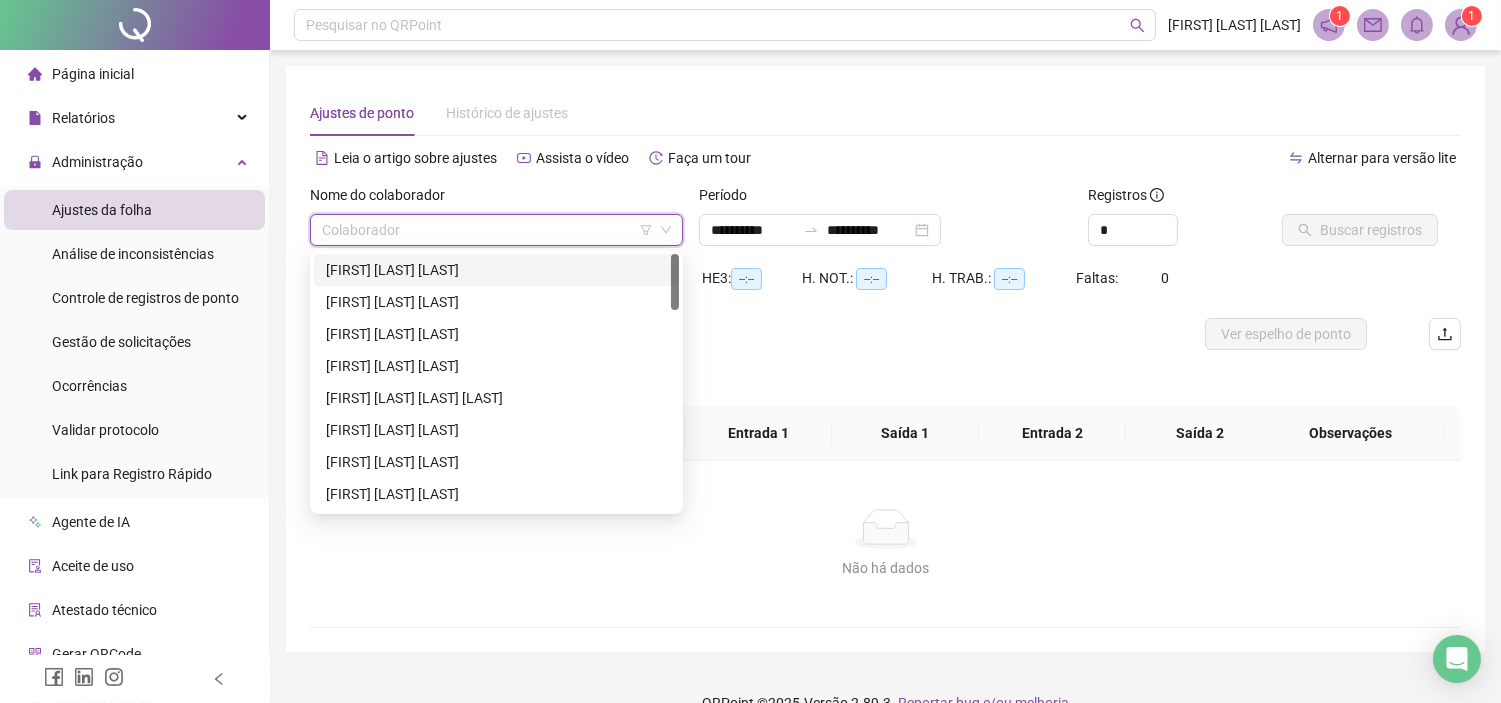 scroll, scrollTop: 222, scrollLeft: 0, axis: vertical 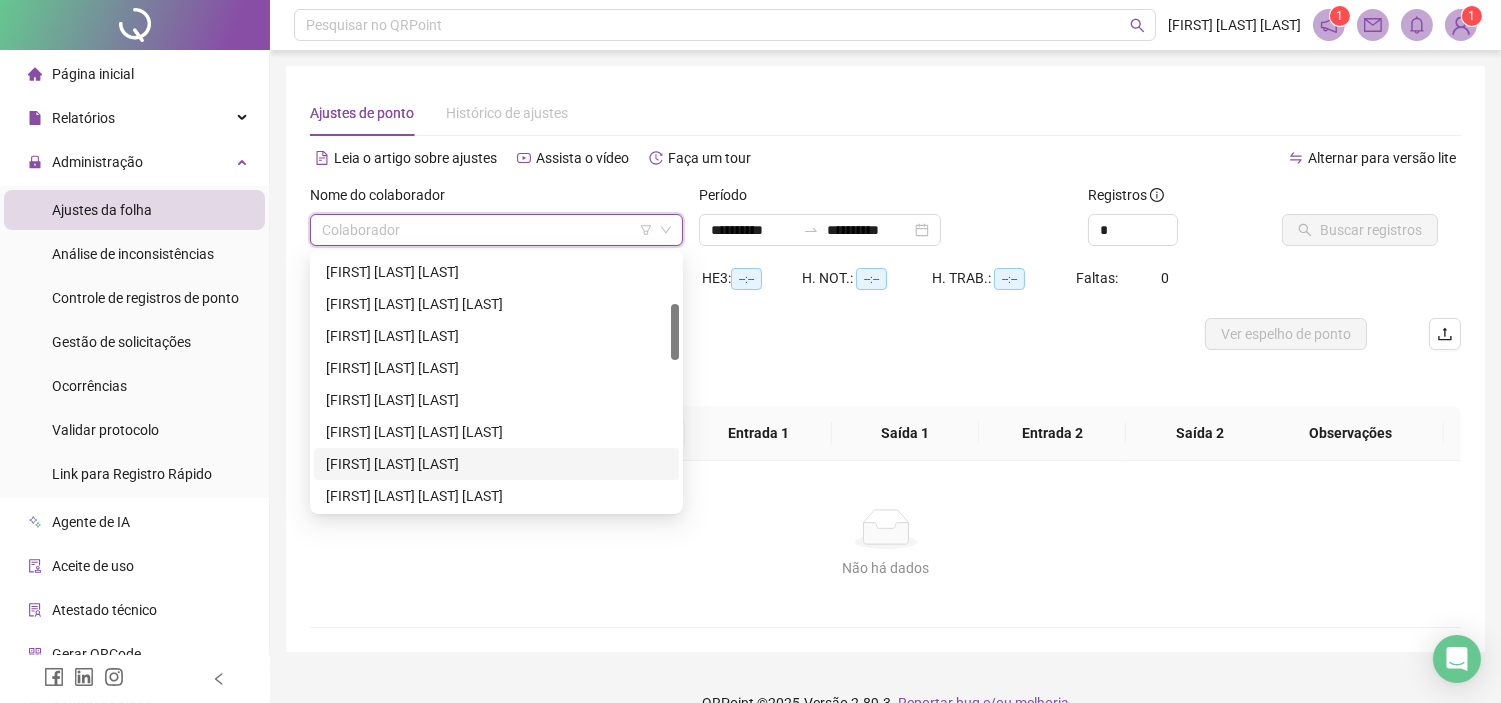 click on "[FIRST] [LAST] [LAST]" at bounding box center [496, 464] 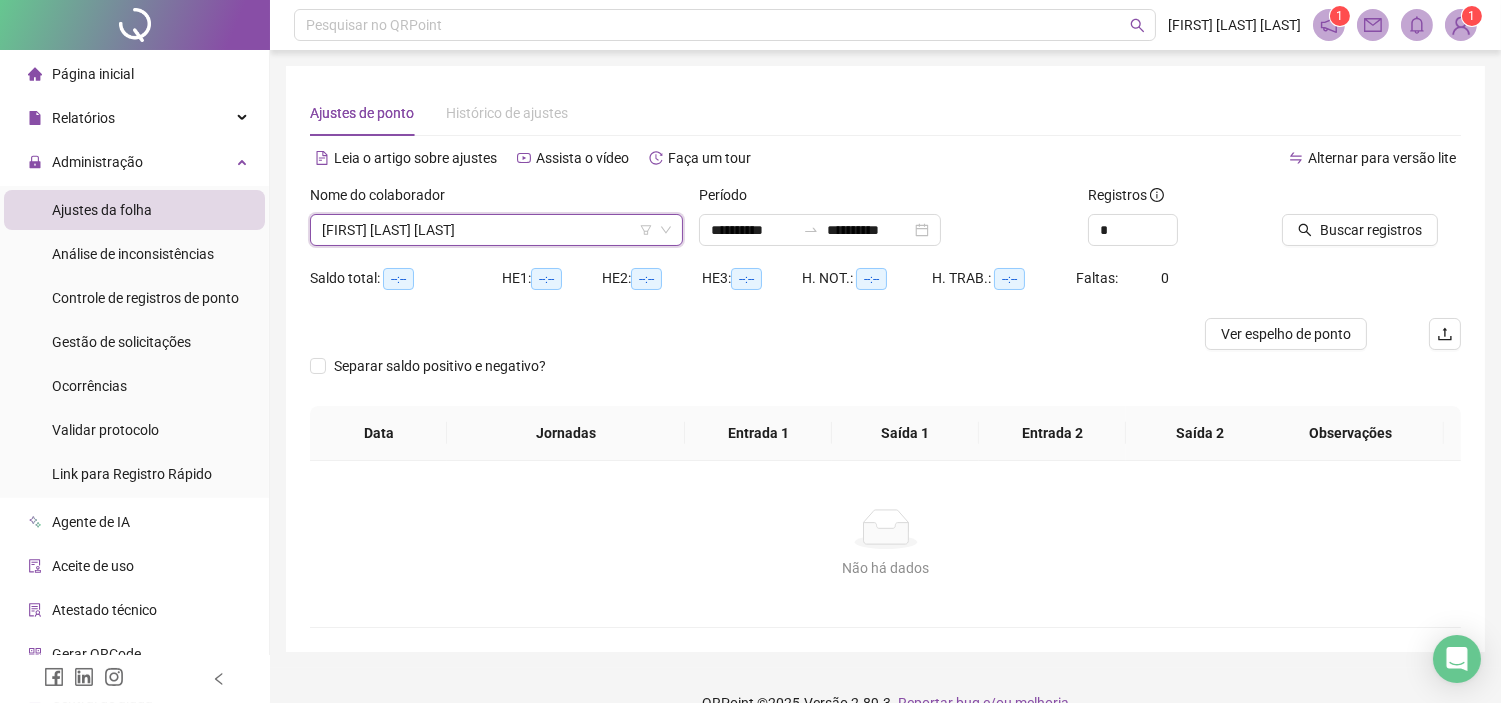 click on "[FIRST] [LAST] [LAST]" at bounding box center [496, 230] 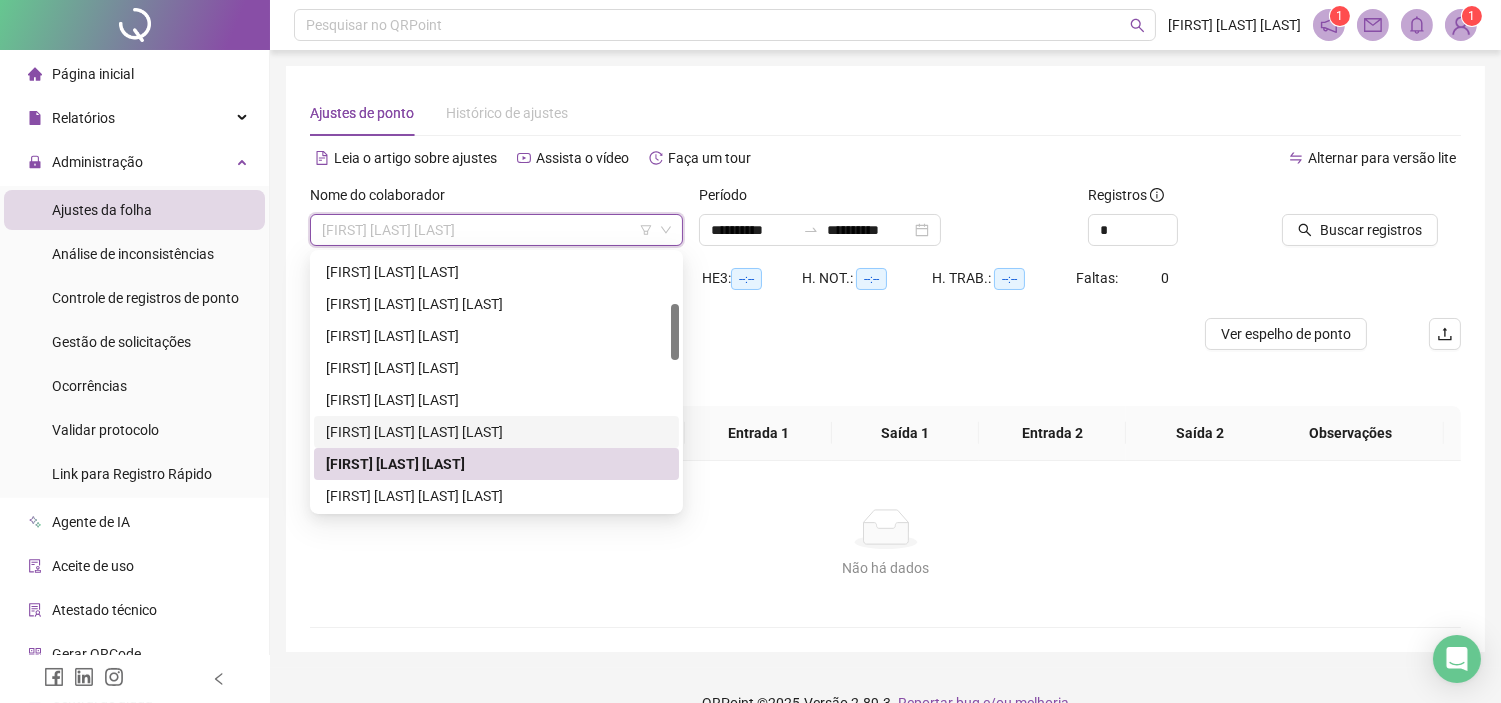 click on "[FIRST] [LAST] [LAST] [LAST]" at bounding box center [496, 432] 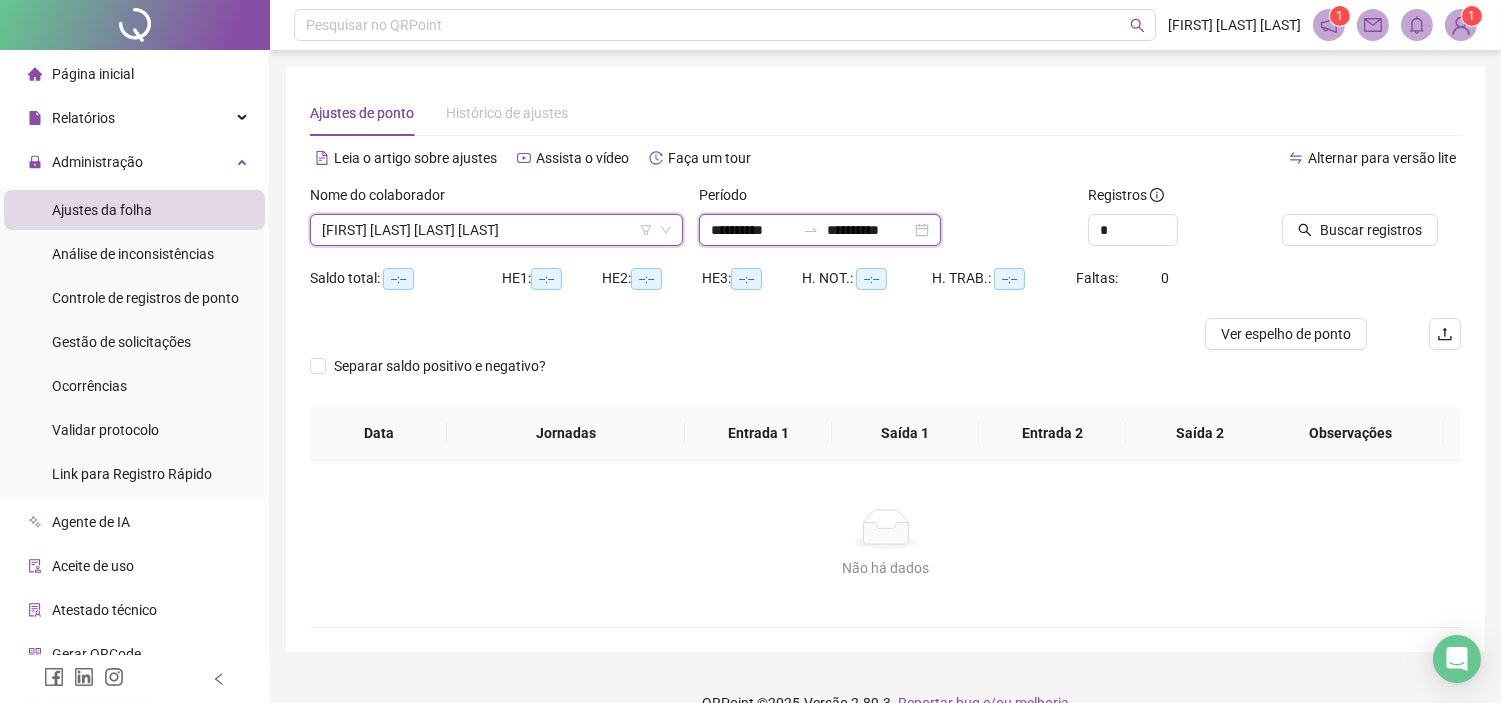 click on "**********" at bounding box center (753, 230) 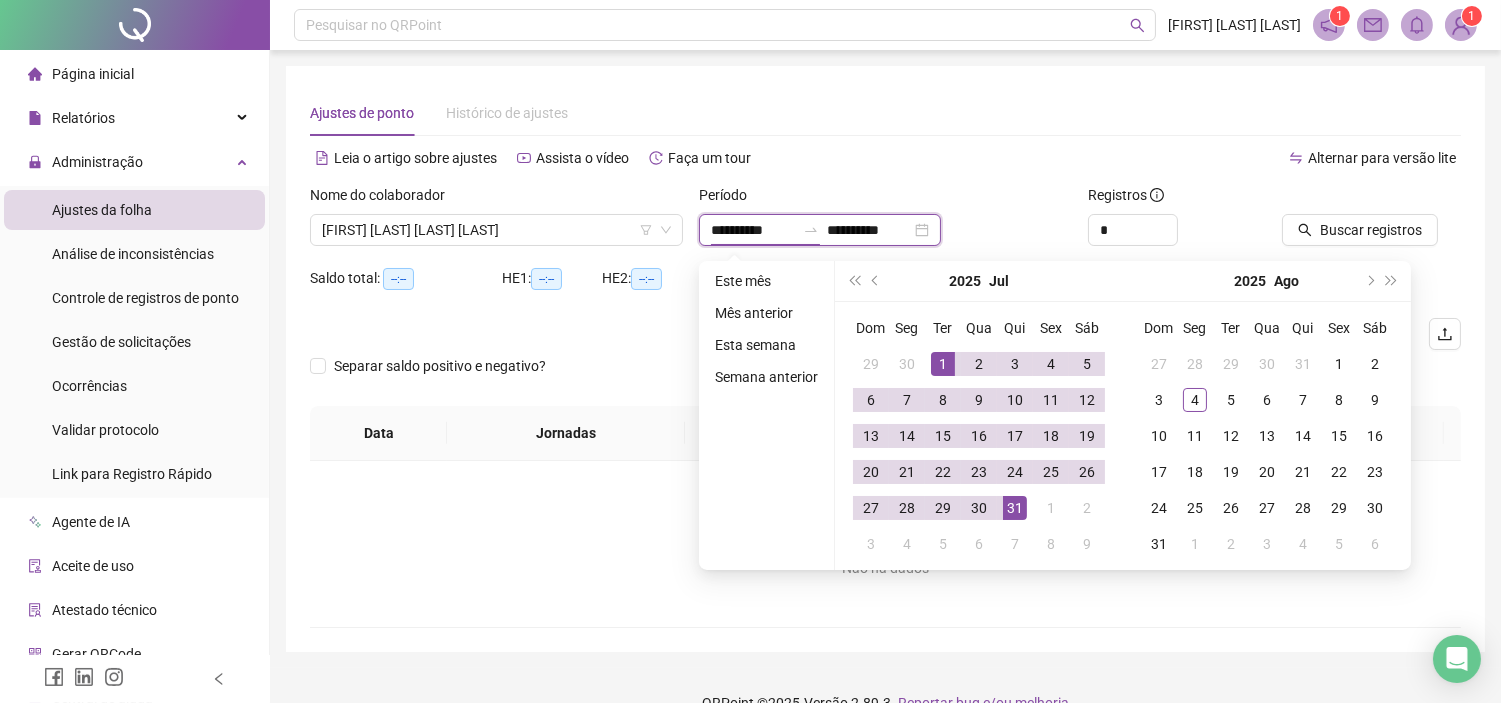 type on "**********" 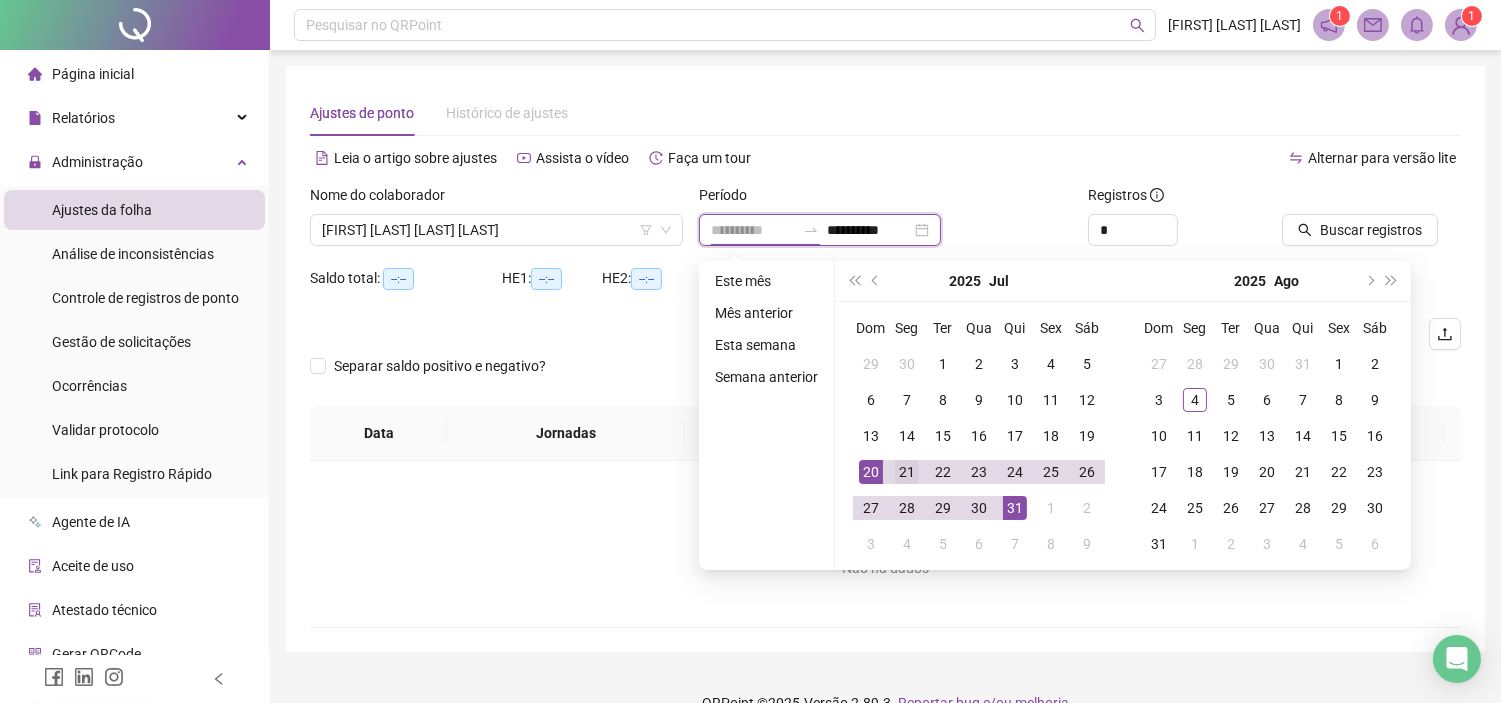 type on "**********" 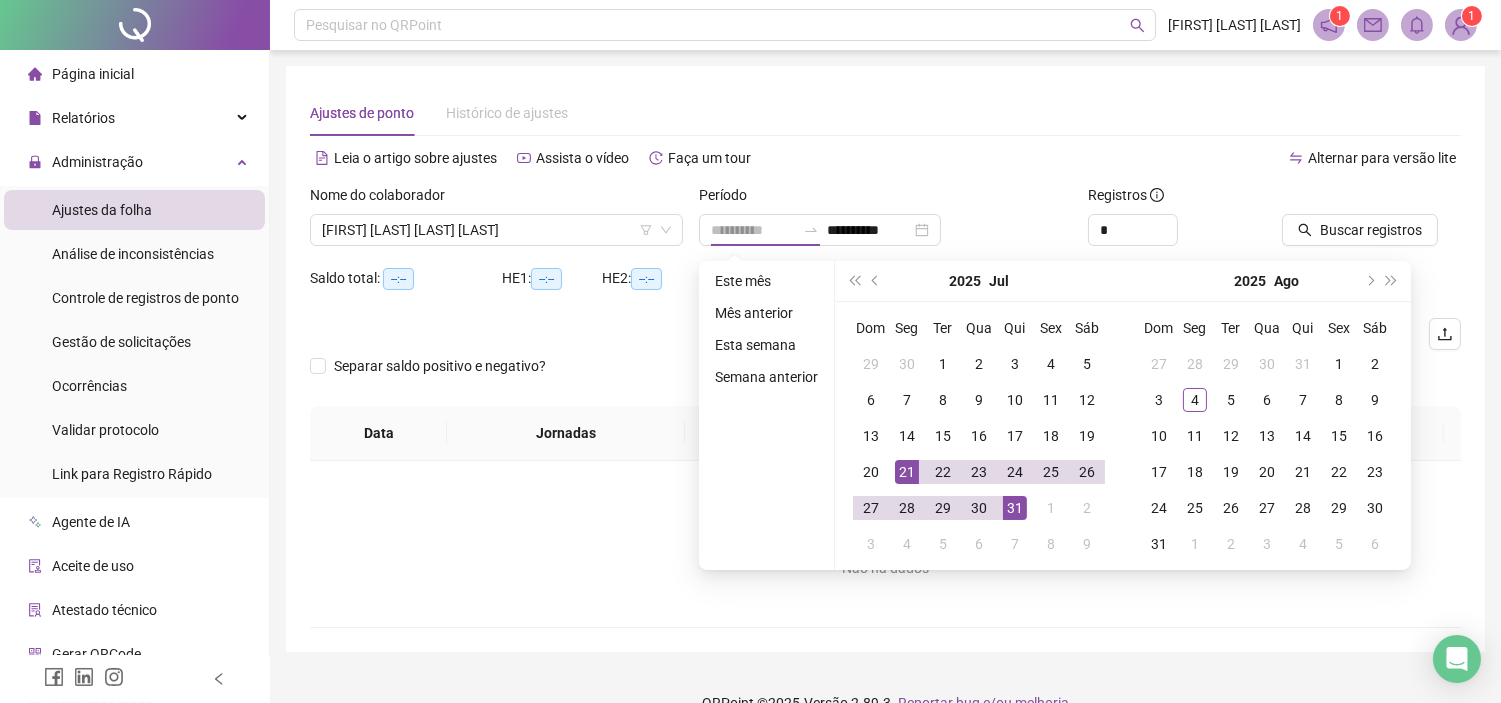 click on "21" at bounding box center (907, 472) 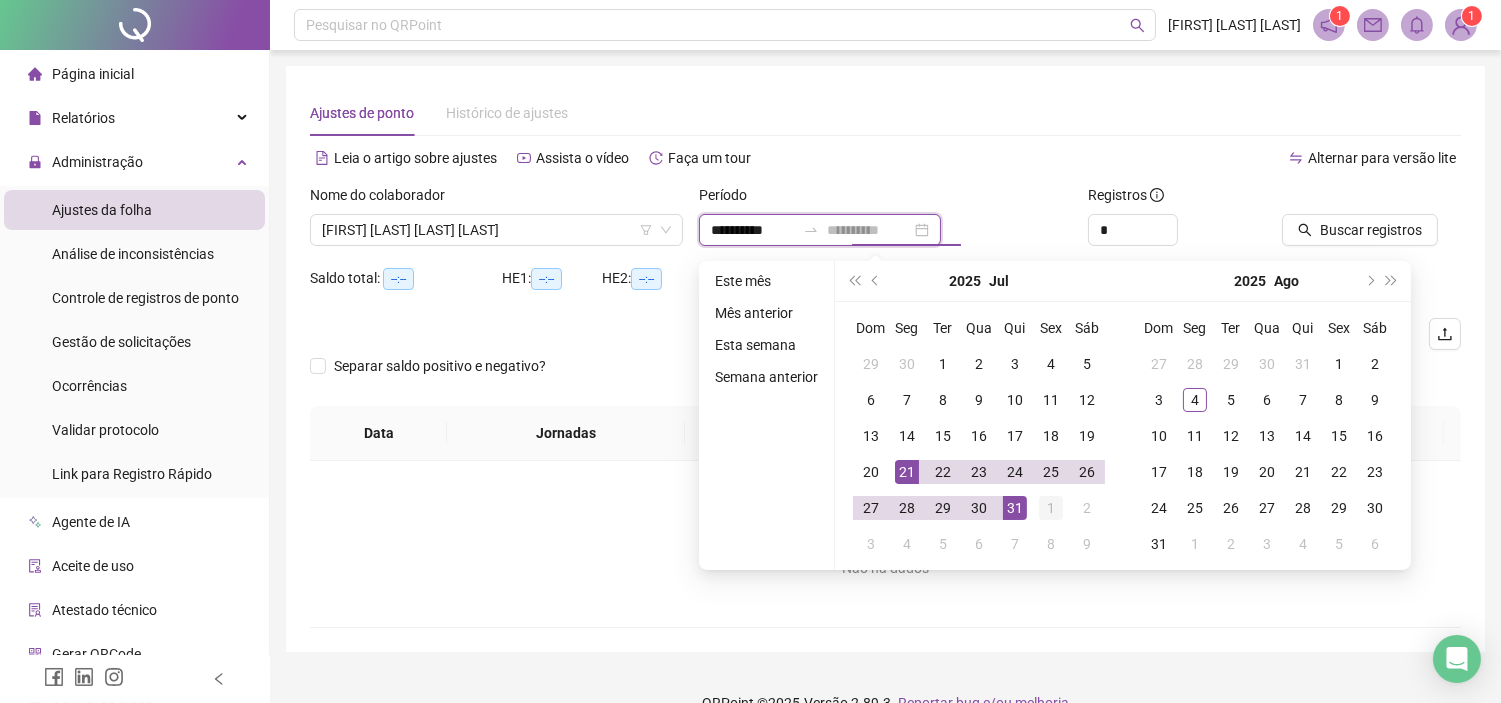 type on "**********" 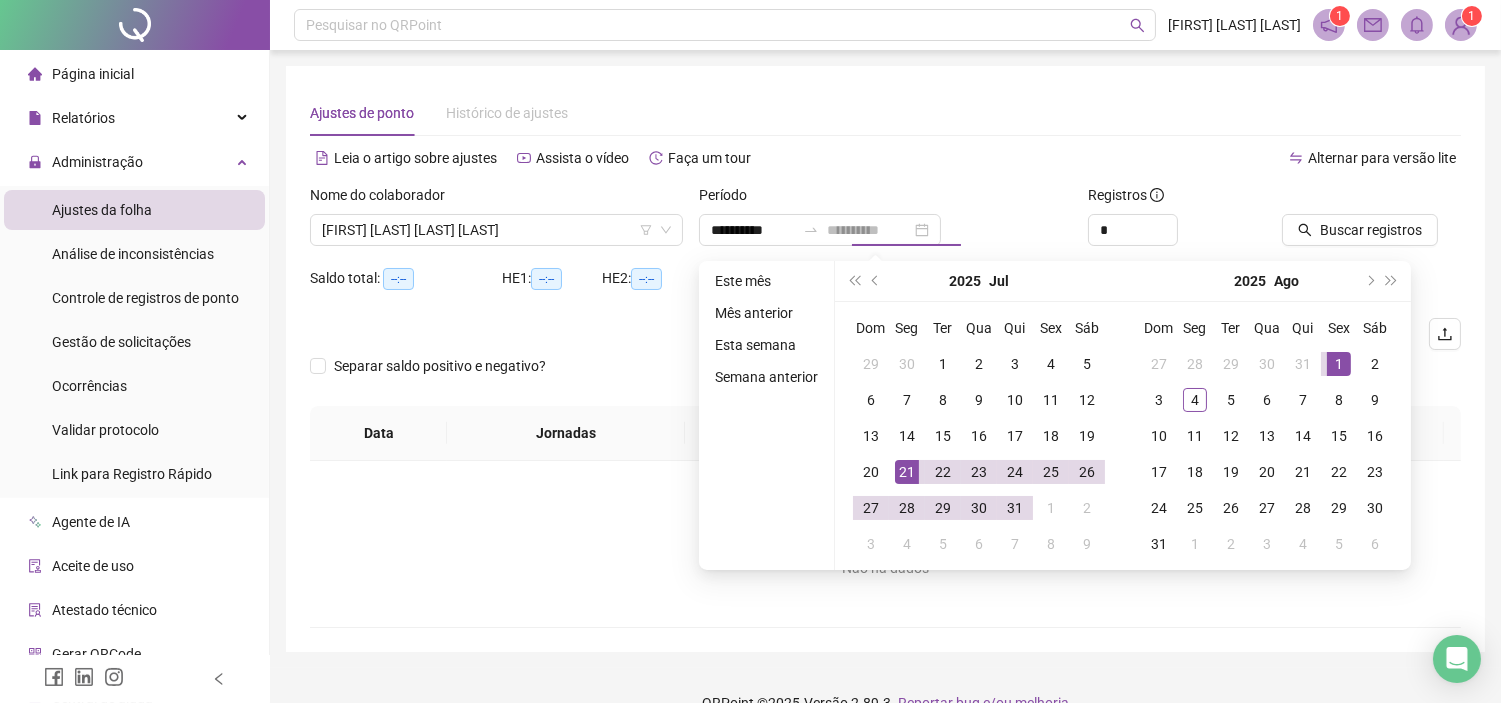 click on "1" at bounding box center [1051, 508] 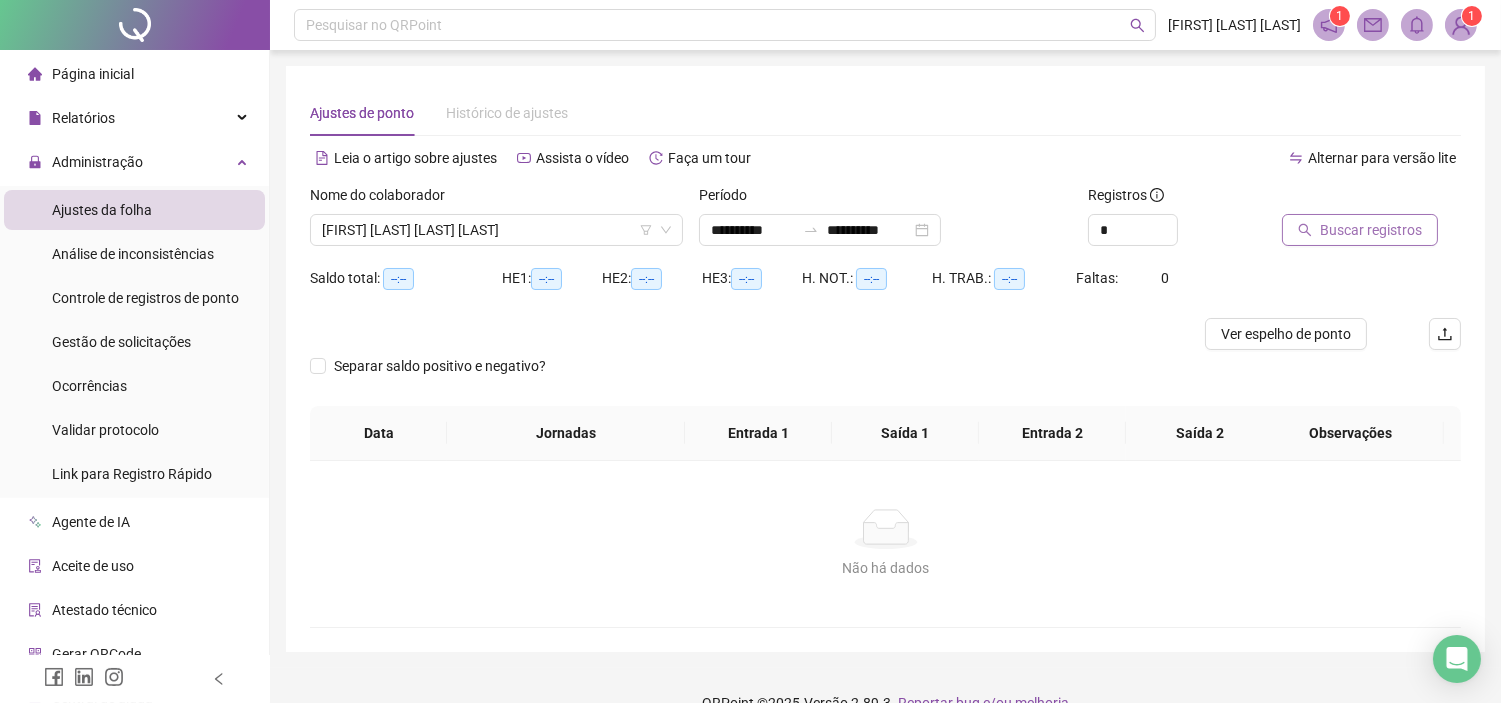 click on "Buscar registros" at bounding box center [1371, 230] 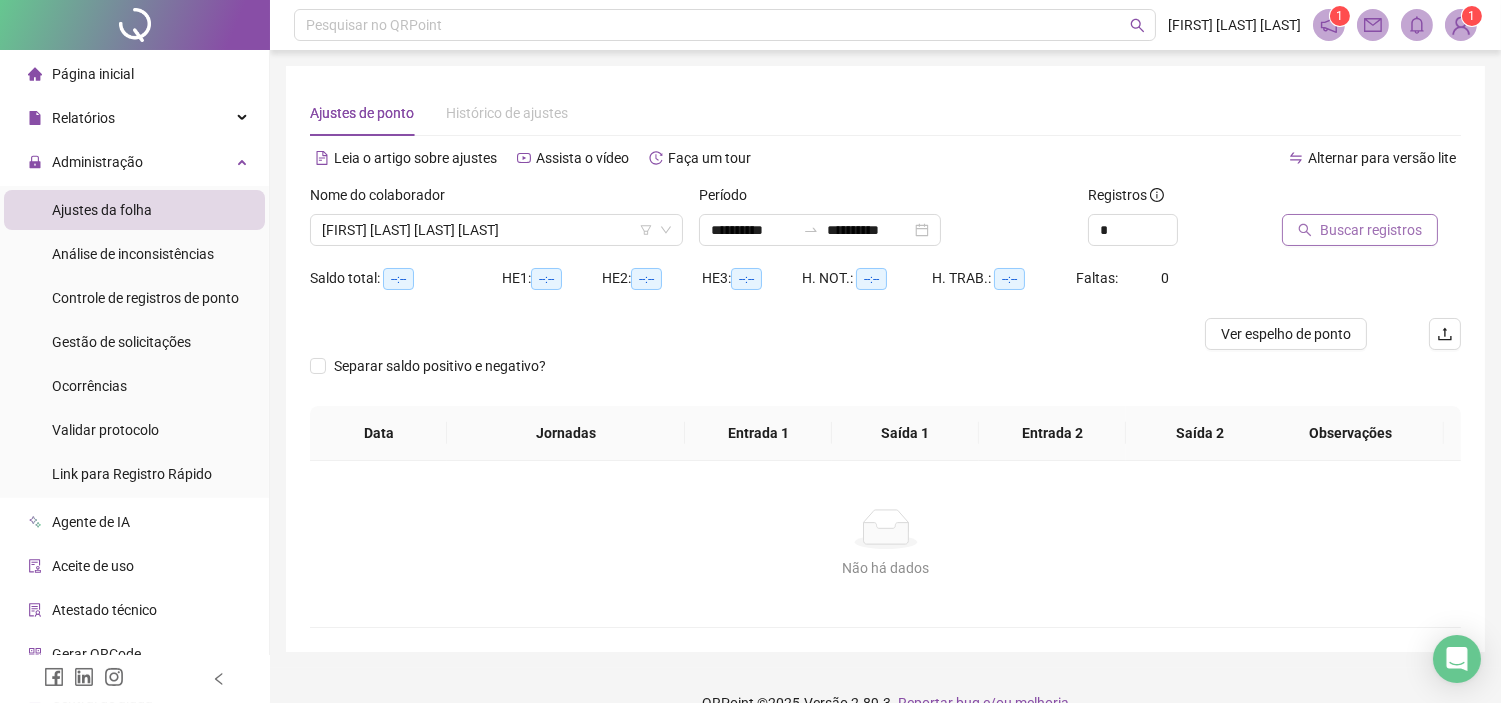 click on "Buscar registros" at bounding box center (1371, 230) 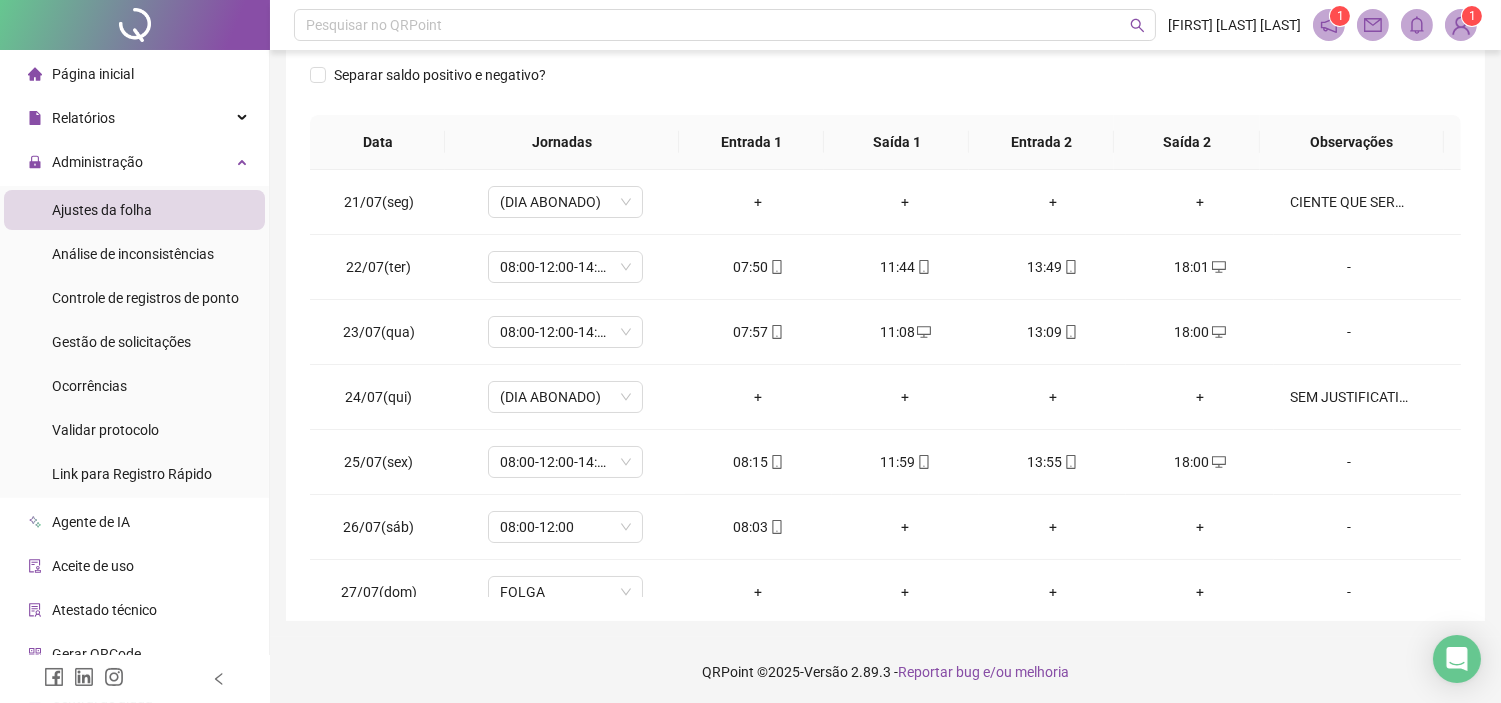 scroll, scrollTop: 374, scrollLeft: 0, axis: vertical 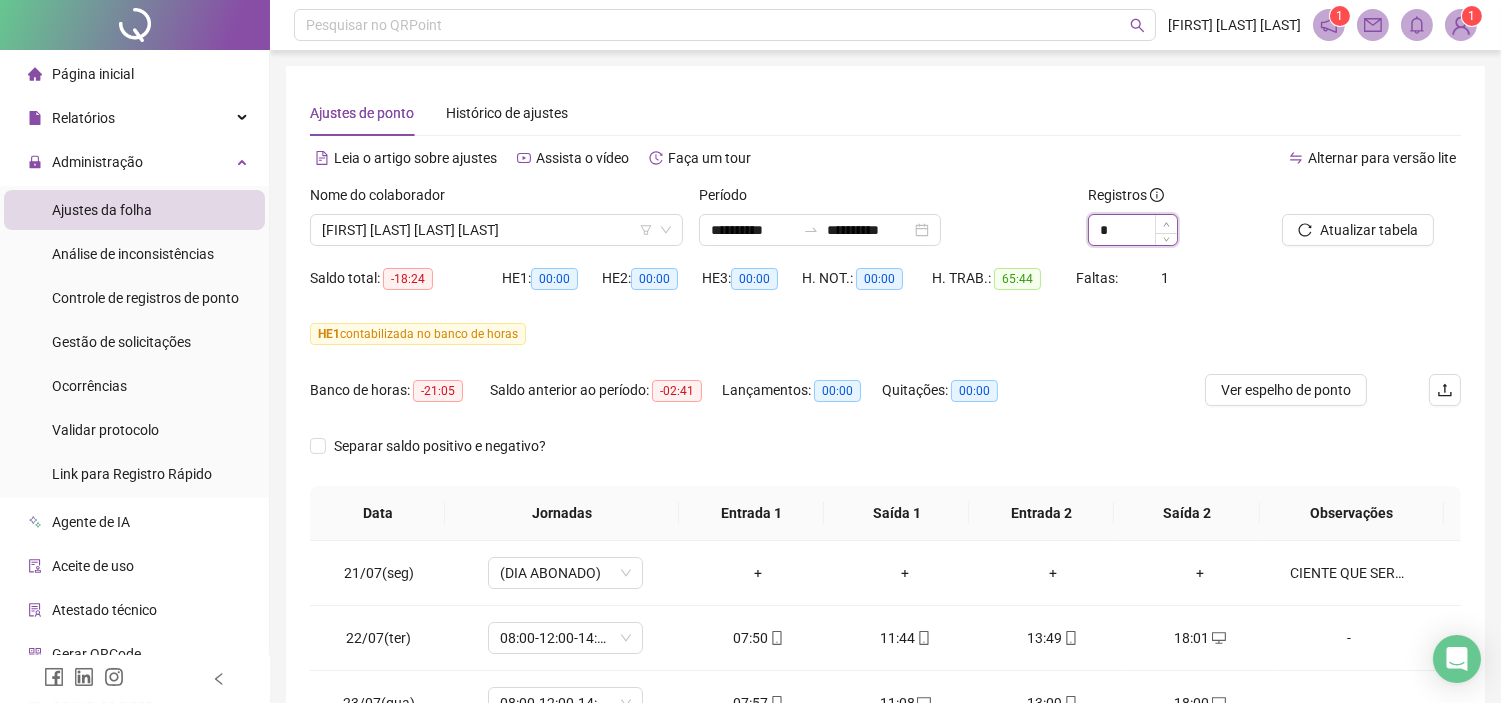 click 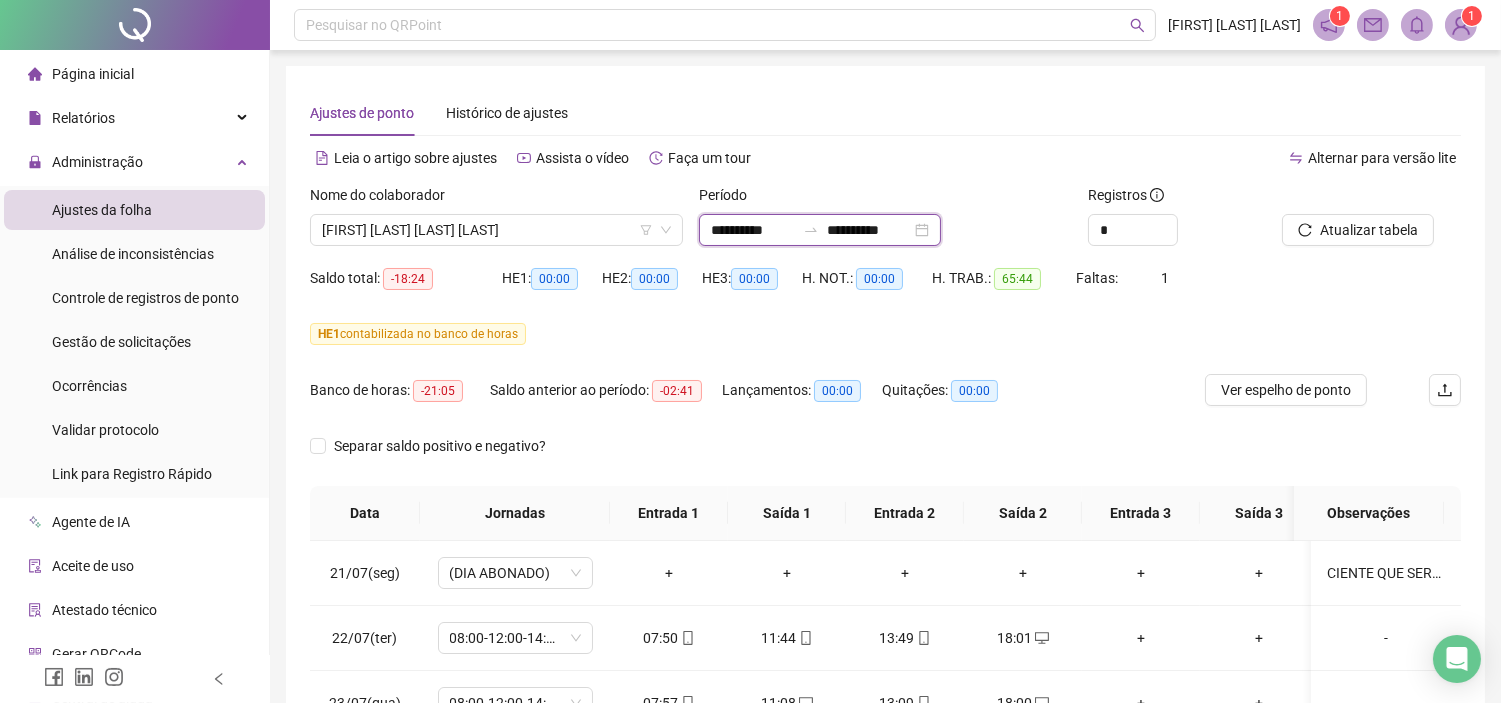 click on "**********" at bounding box center (869, 230) 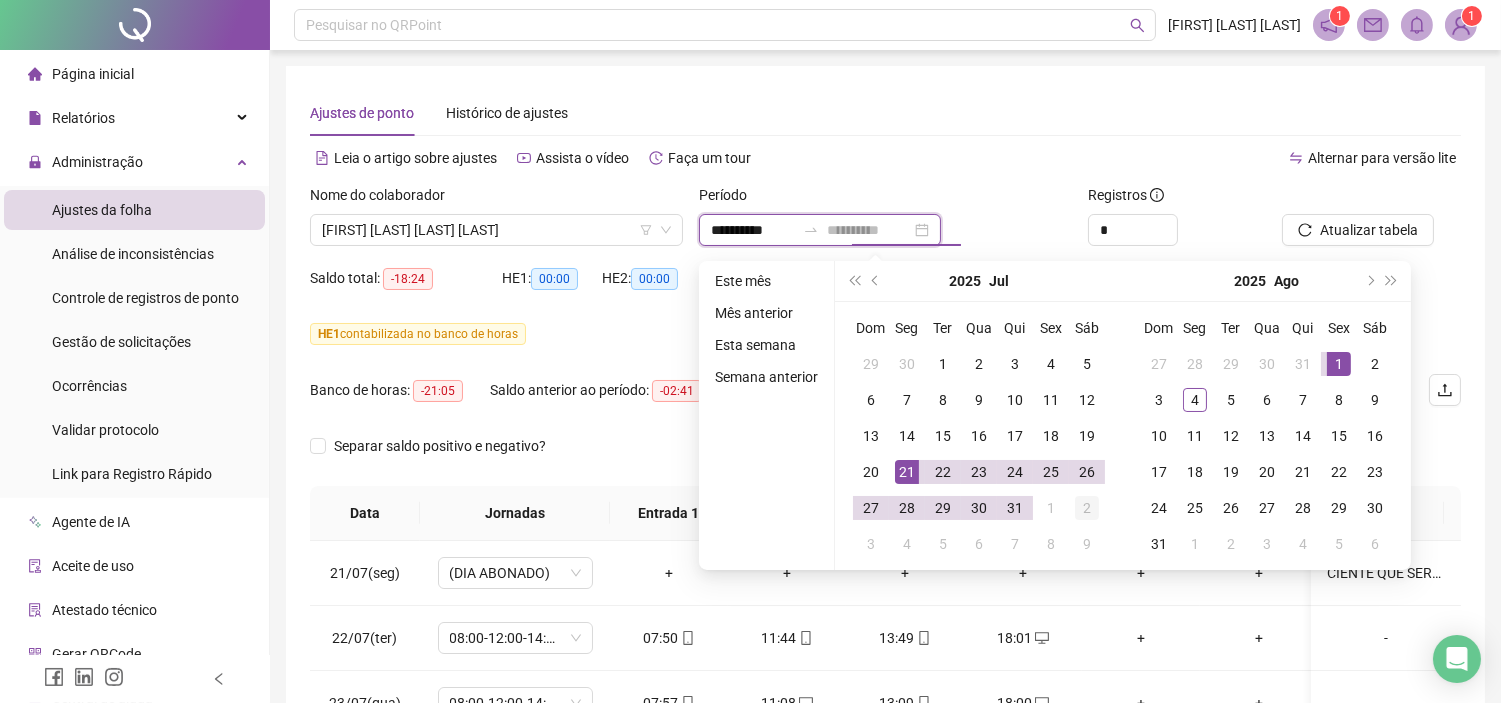 type on "**********" 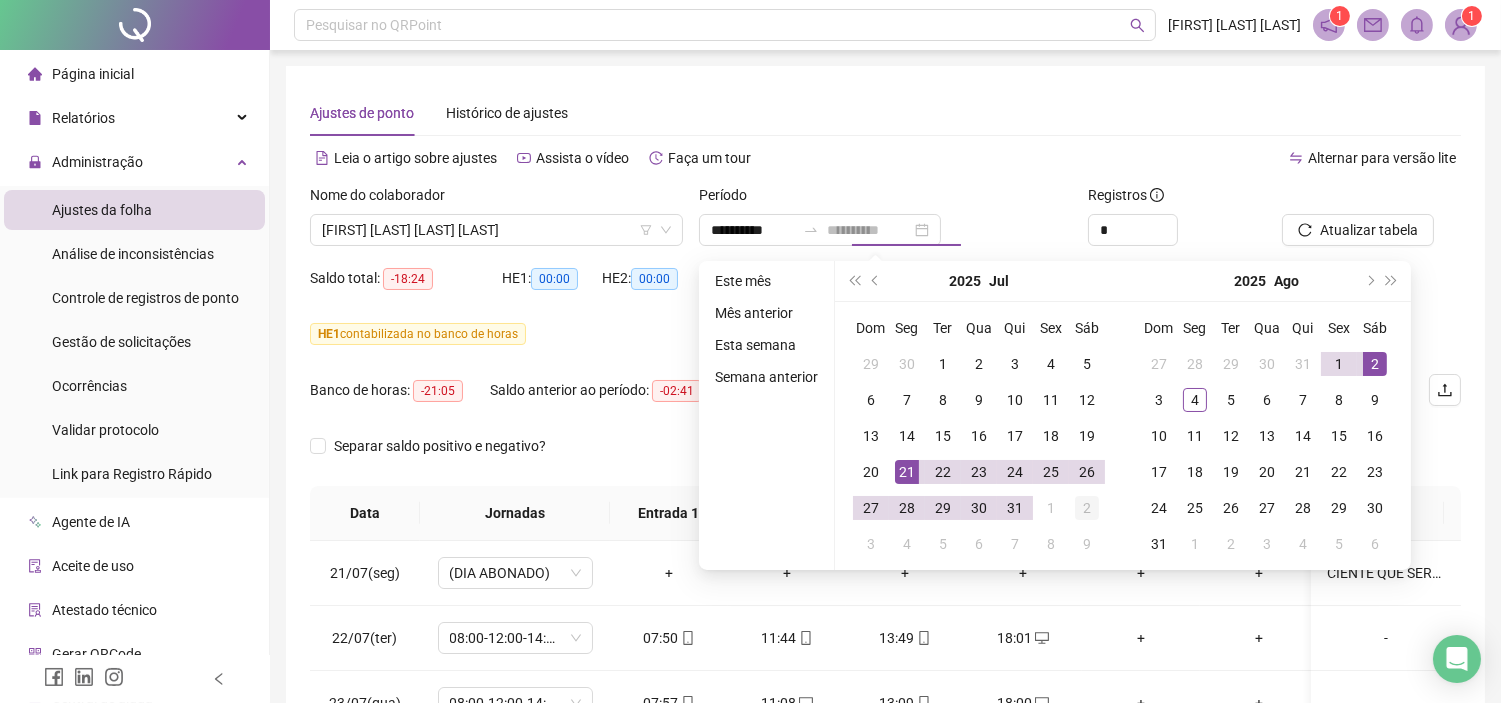 click on "2" at bounding box center [1087, 508] 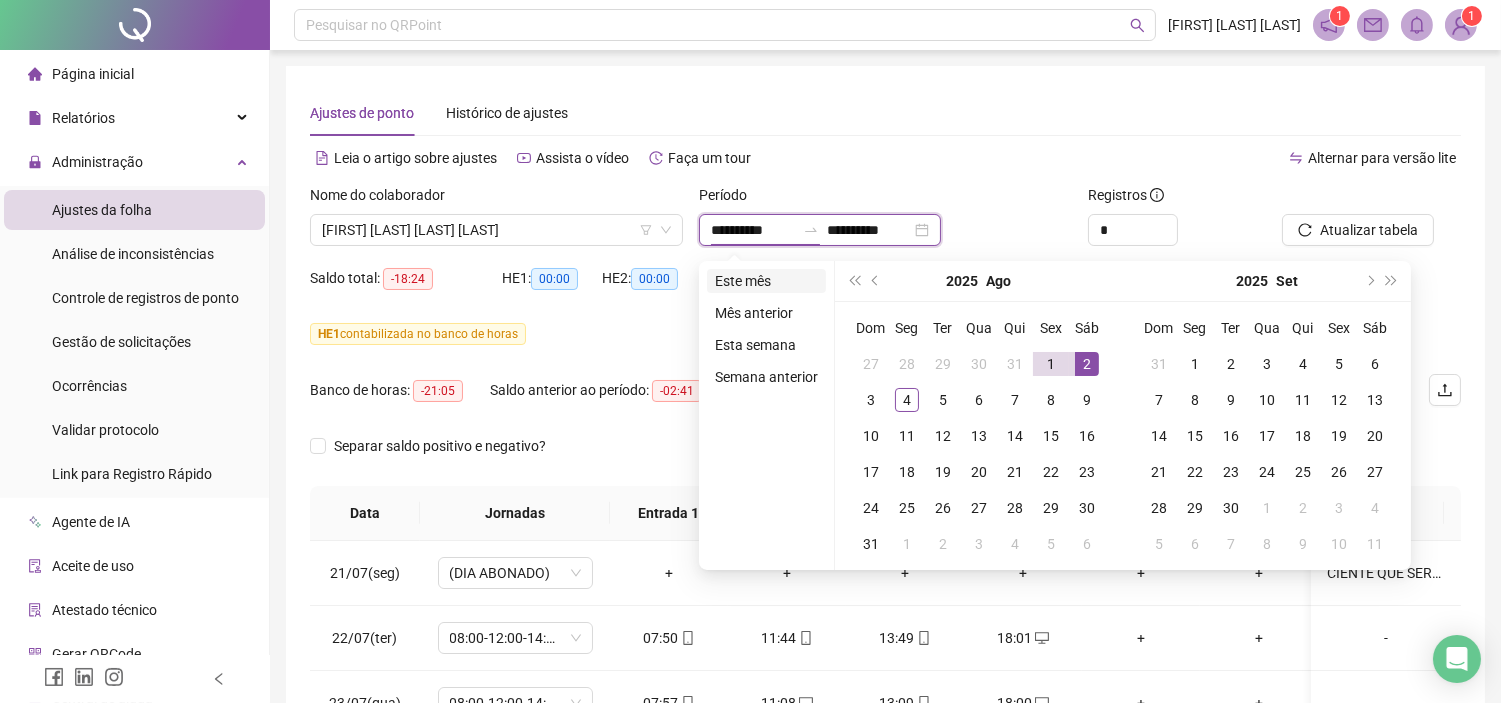 type on "**********" 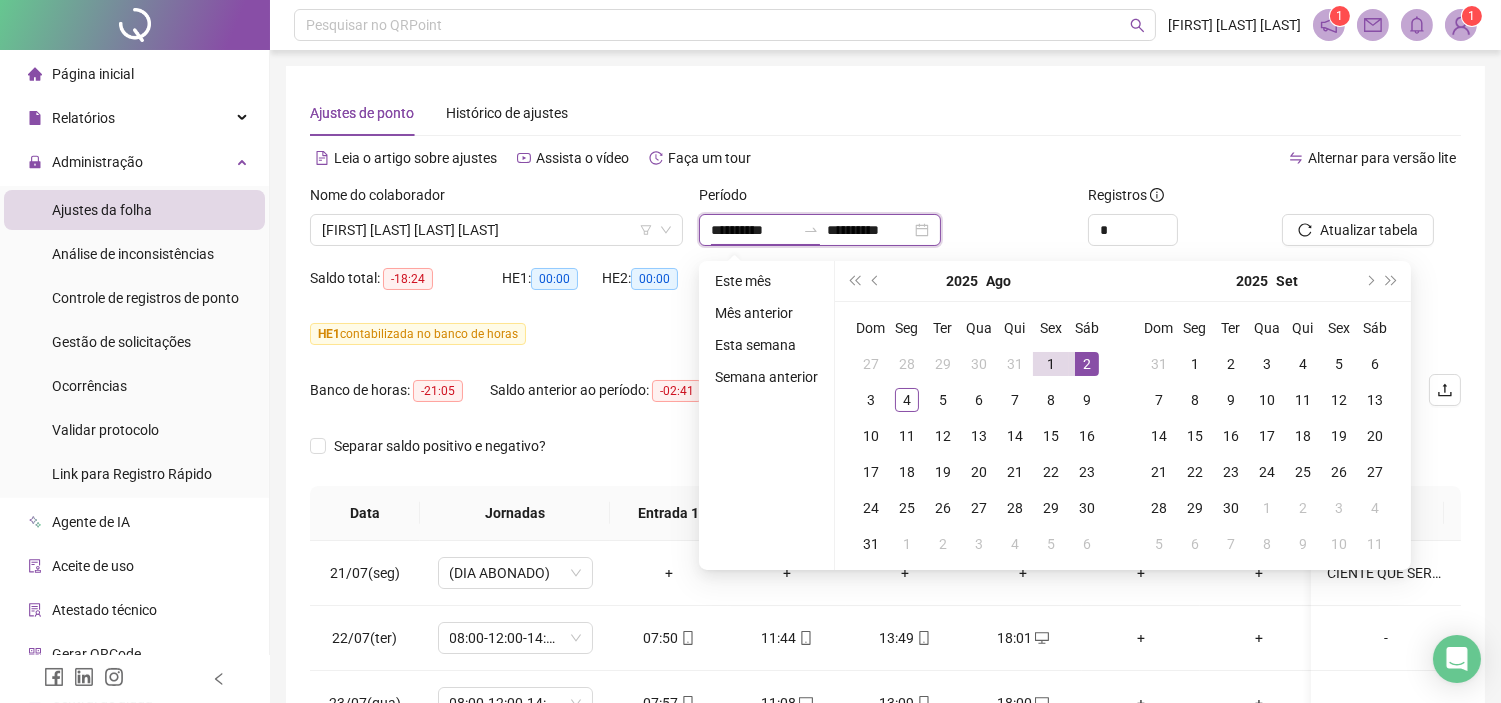 type on "**********" 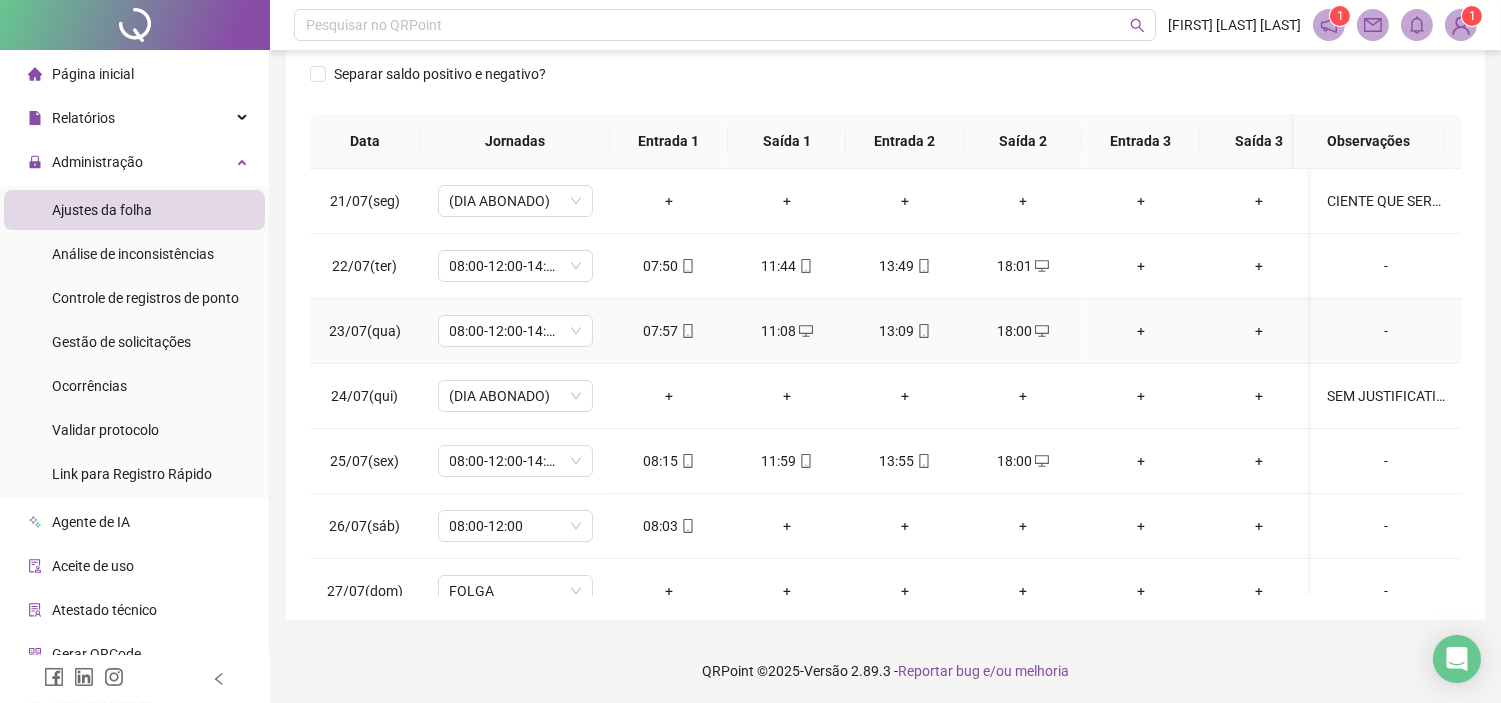 scroll, scrollTop: 374, scrollLeft: 0, axis: vertical 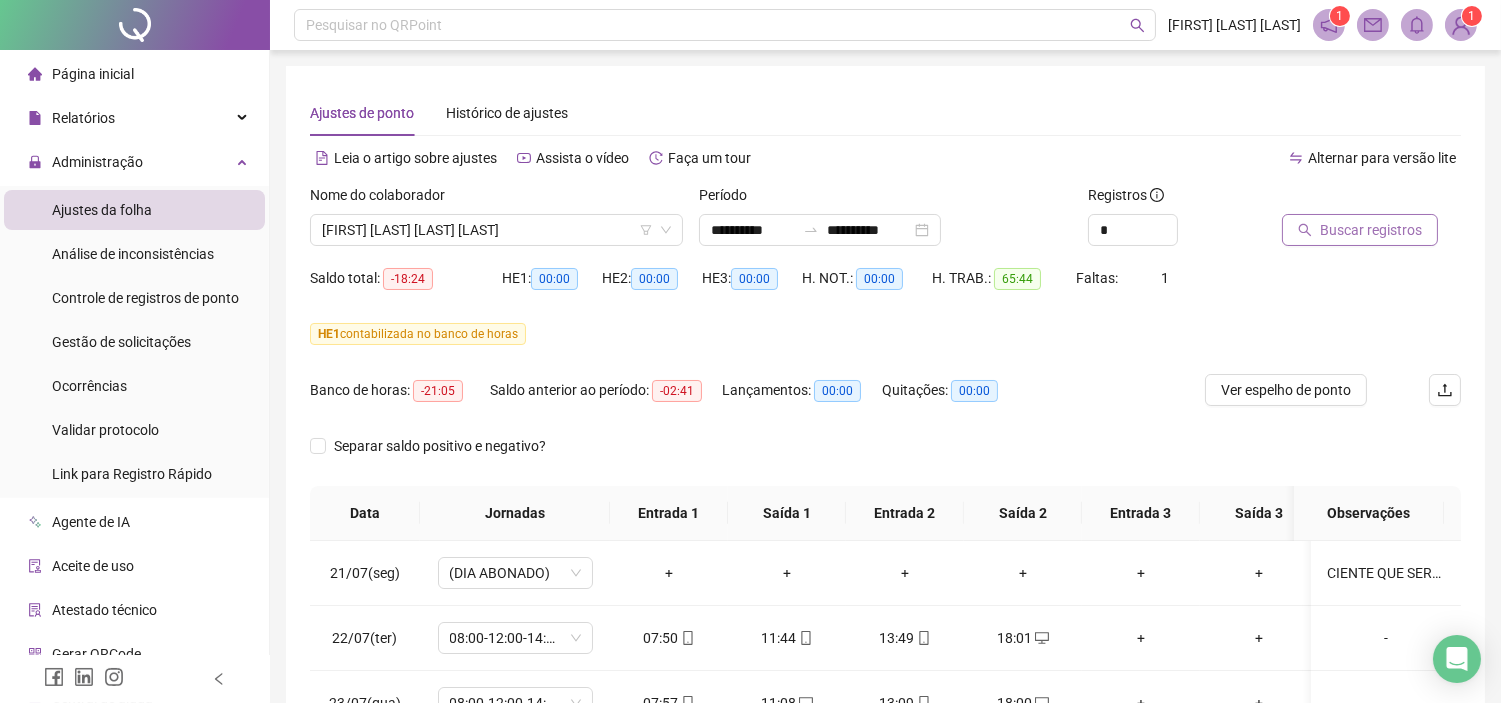 click on "Buscar registros" at bounding box center (1360, 230) 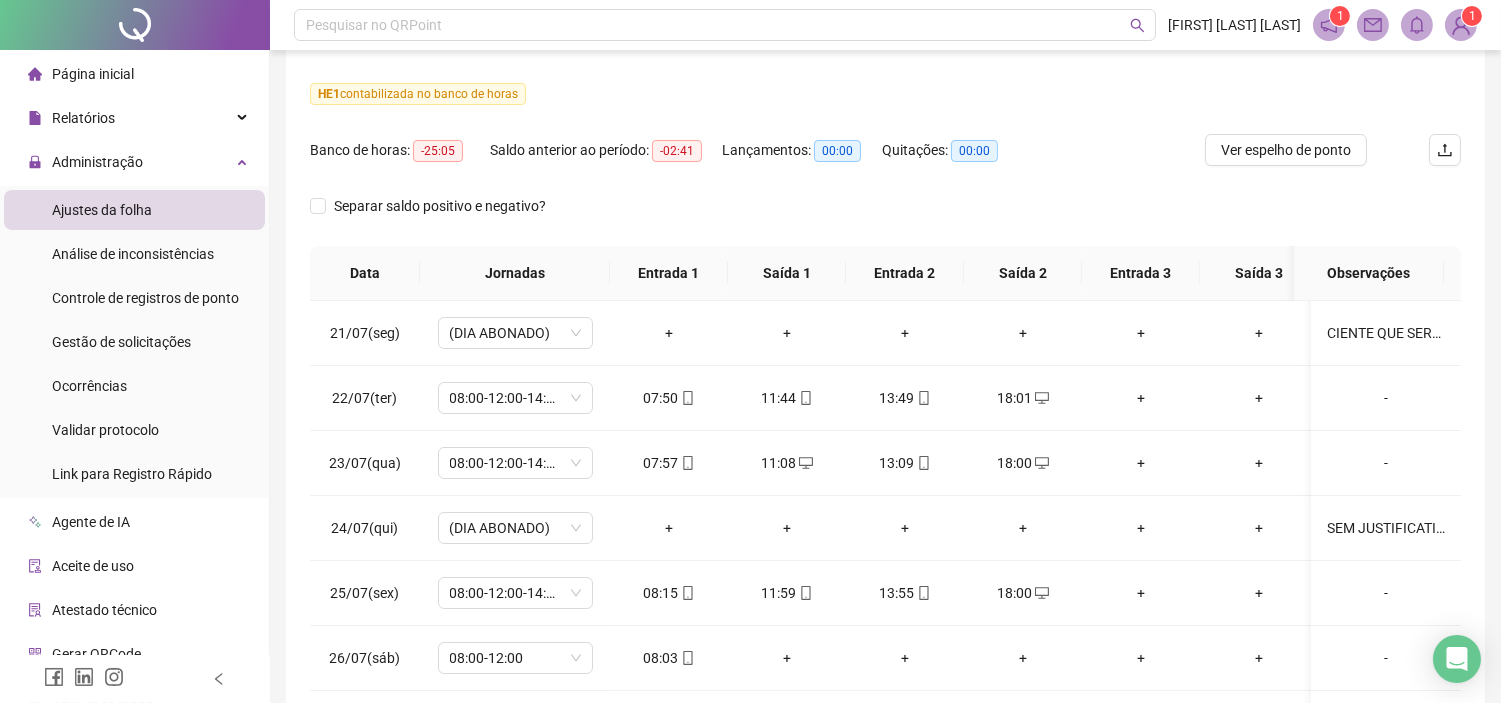 scroll, scrollTop: 374, scrollLeft: 0, axis: vertical 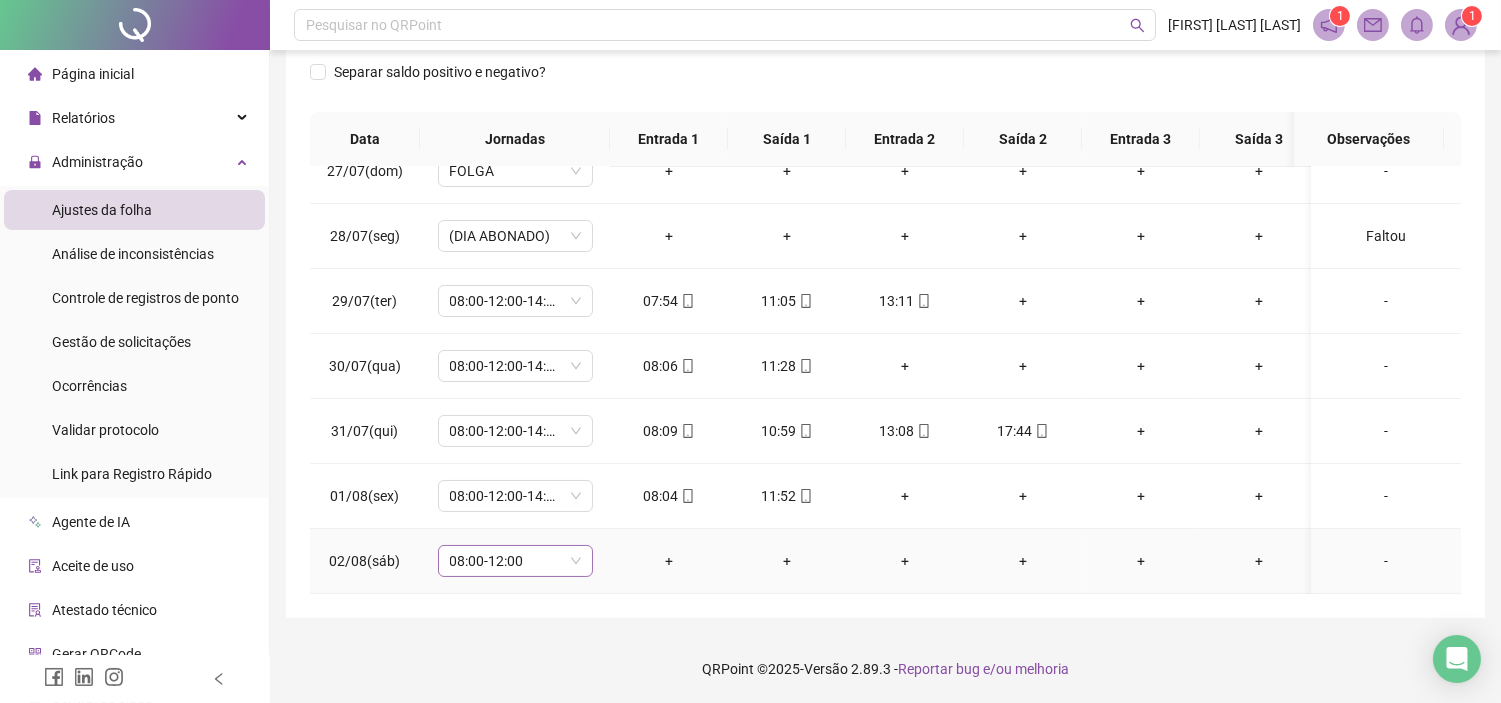 click on "08:00-12:00" at bounding box center (515, 561) 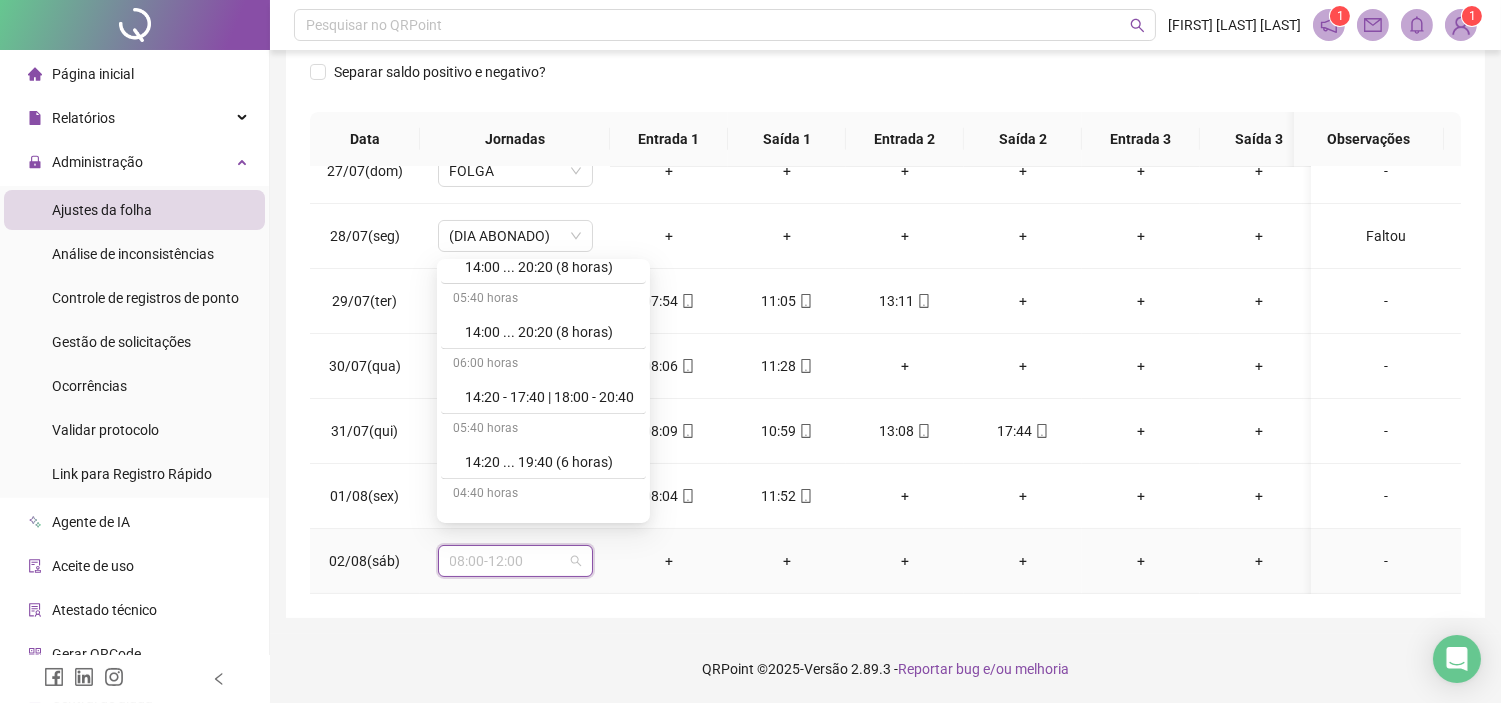 scroll, scrollTop: 11720, scrollLeft: 0, axis: vertical 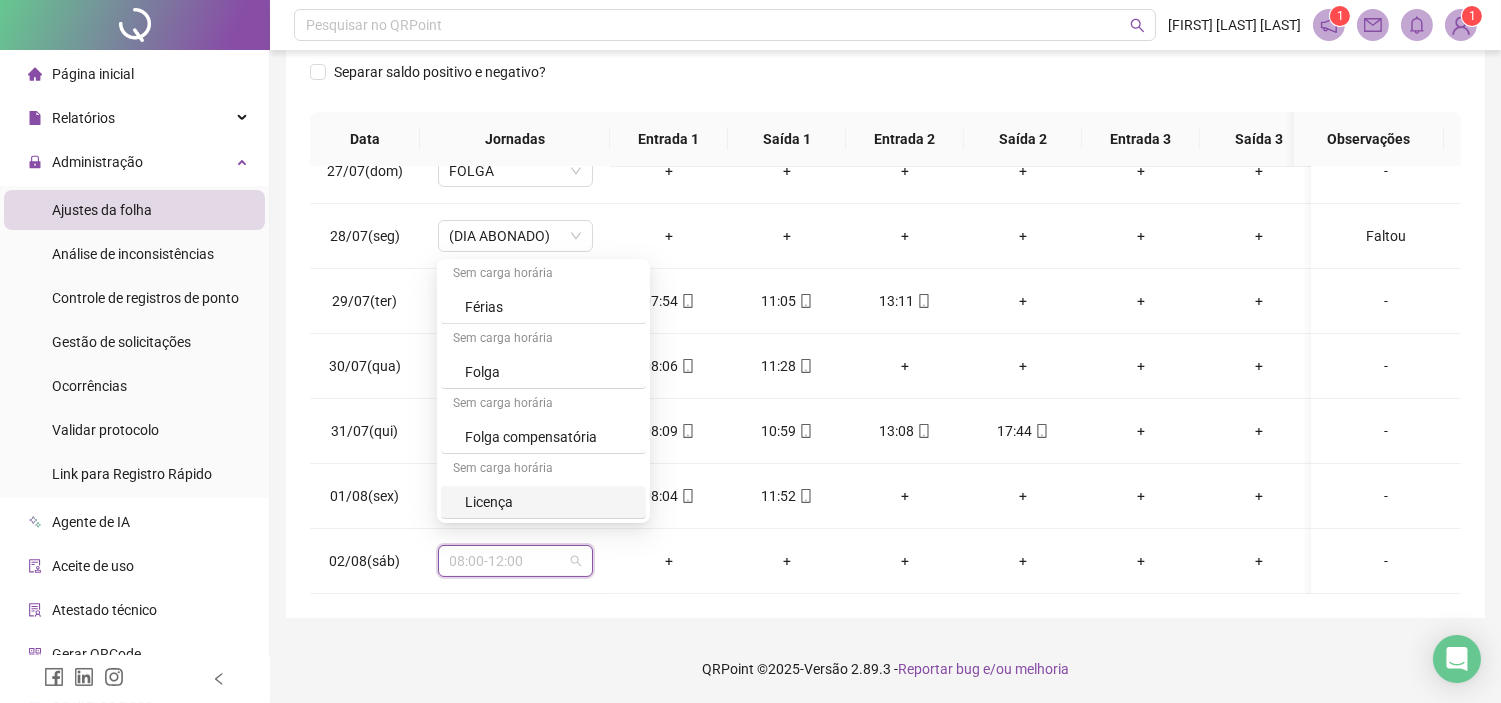 click on "**********" at bounding box center [885, 155] 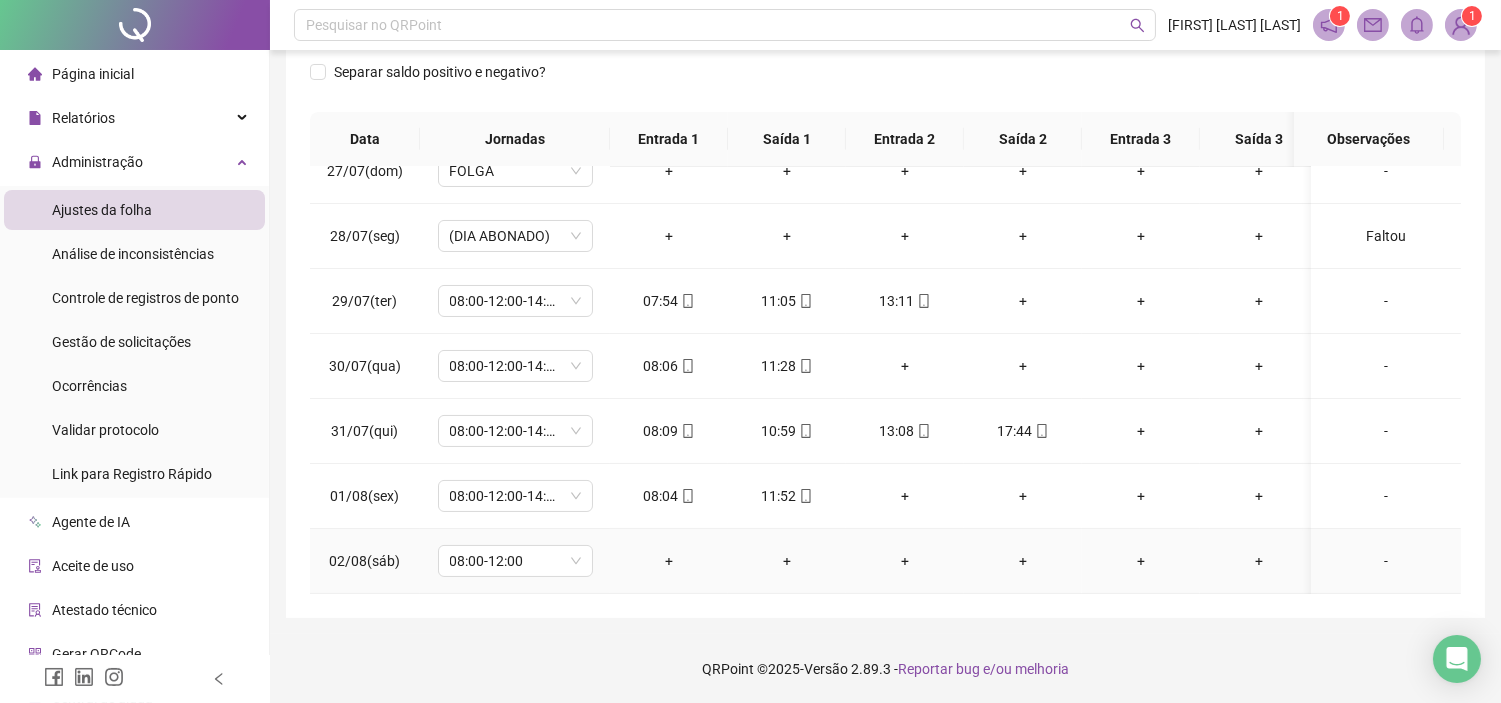 click on "+" at bounding box center (1259, 561) 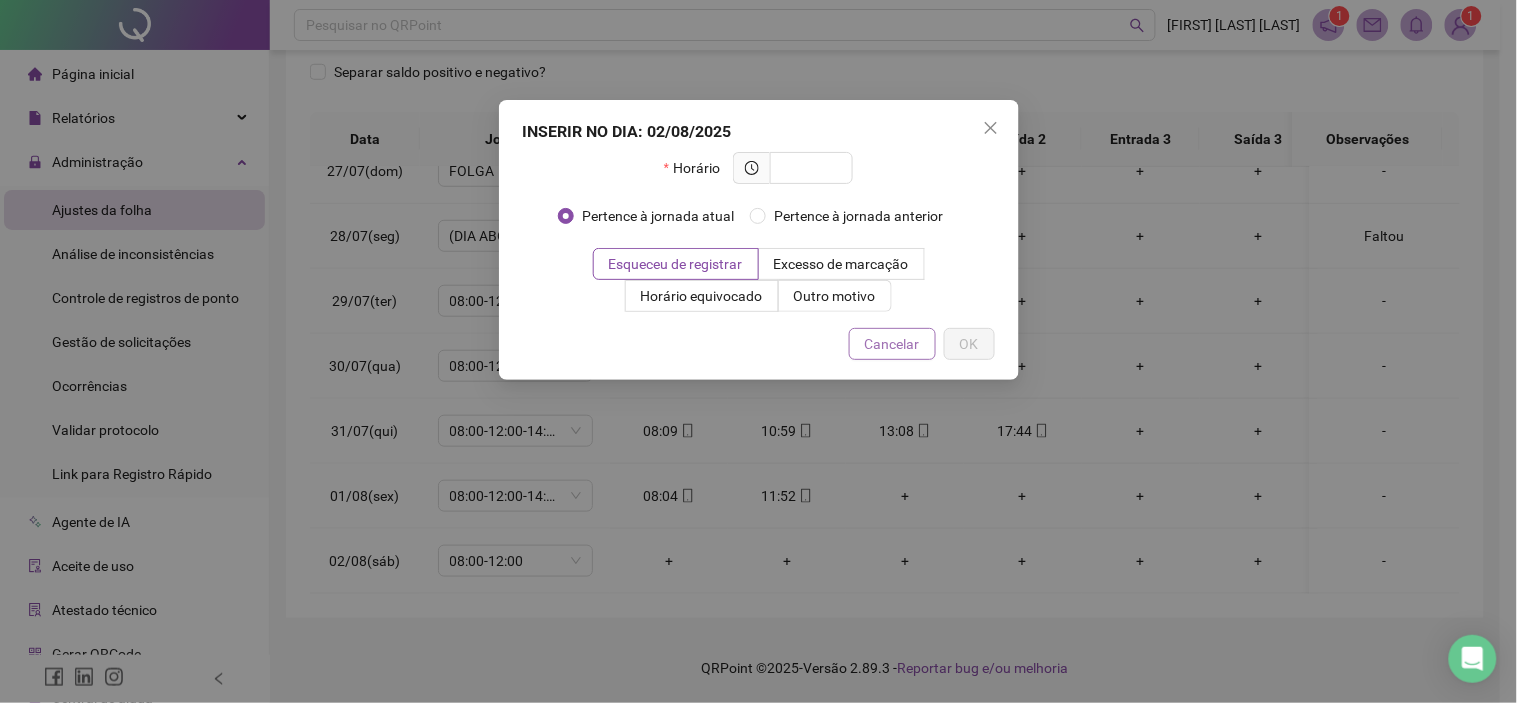 click on "Cancelar" at bounding box center [892, 344] 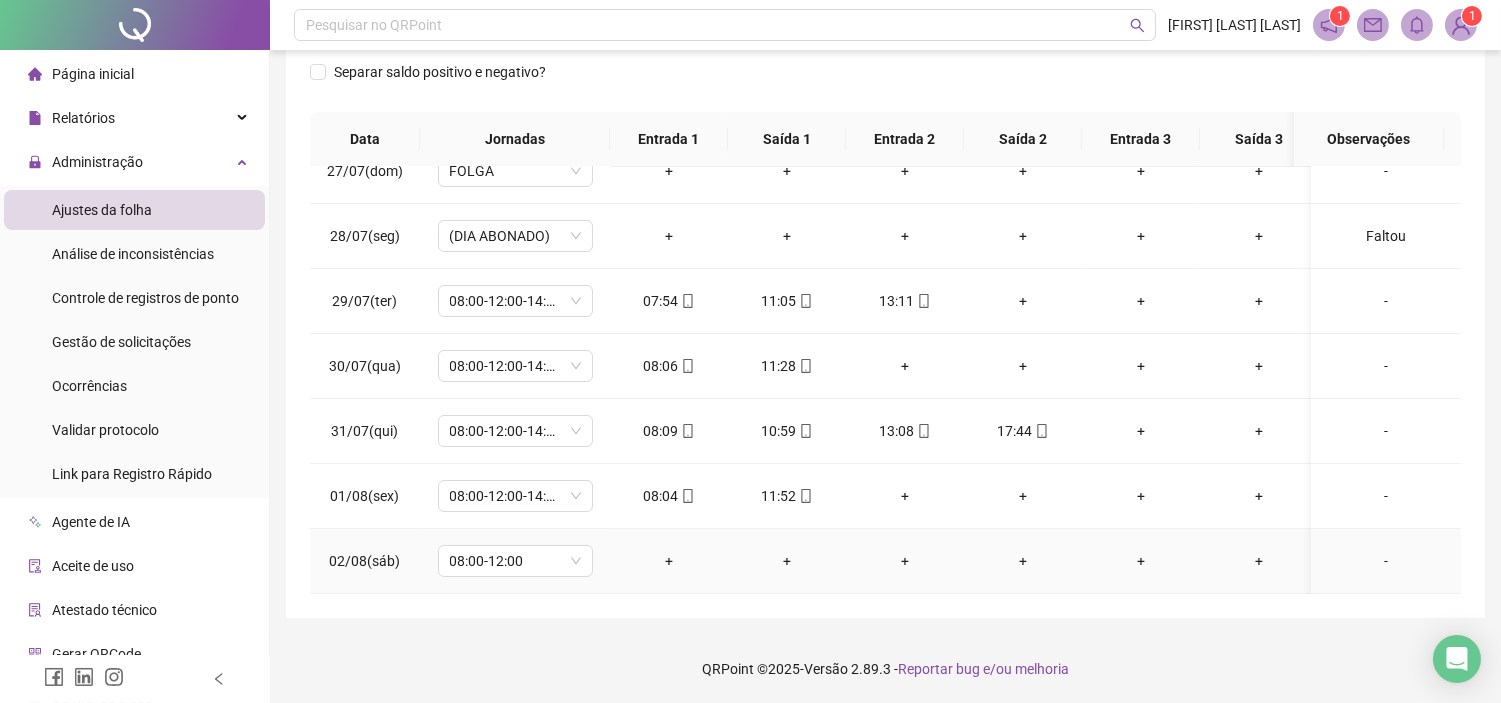 click on "-" at bounding box center [1386, 561] 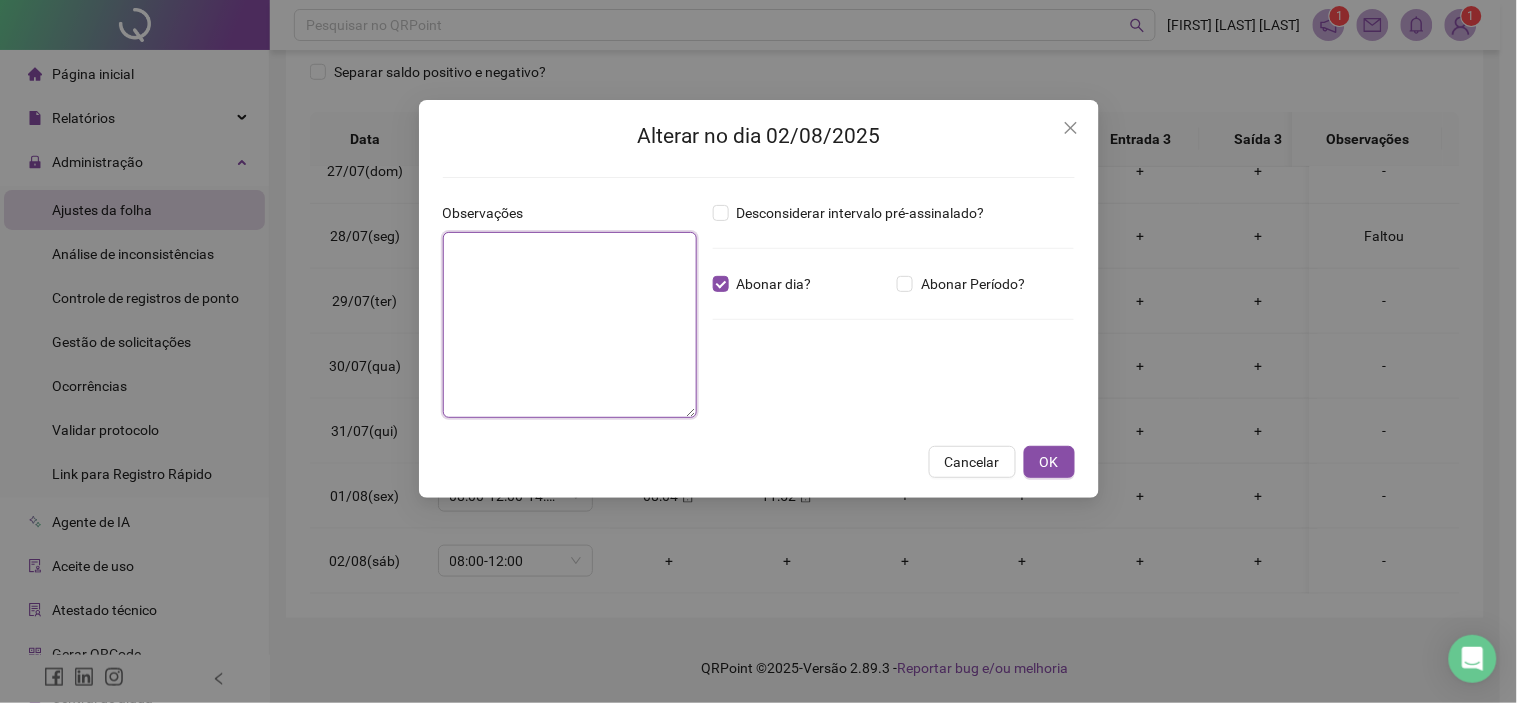 click at bounding box center (570, 325) 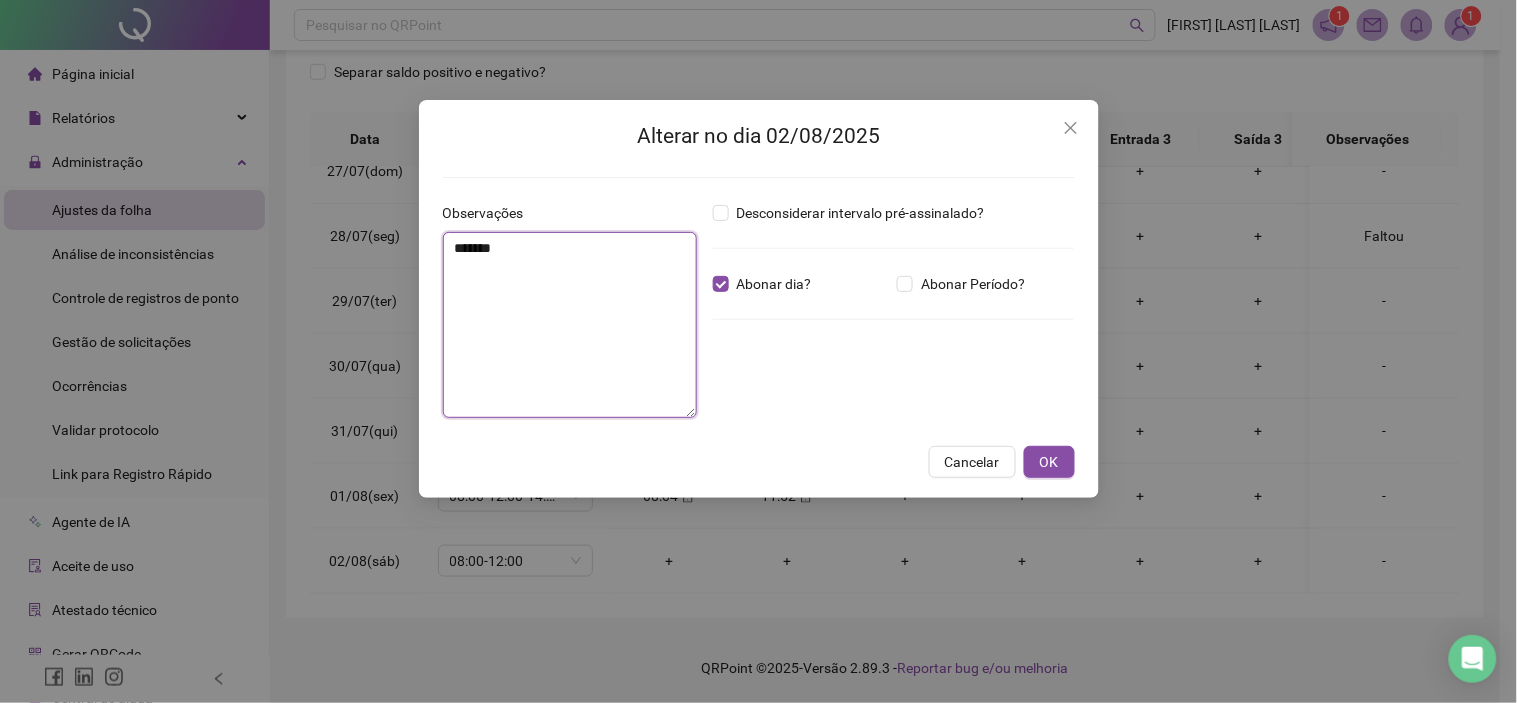 type on "********" 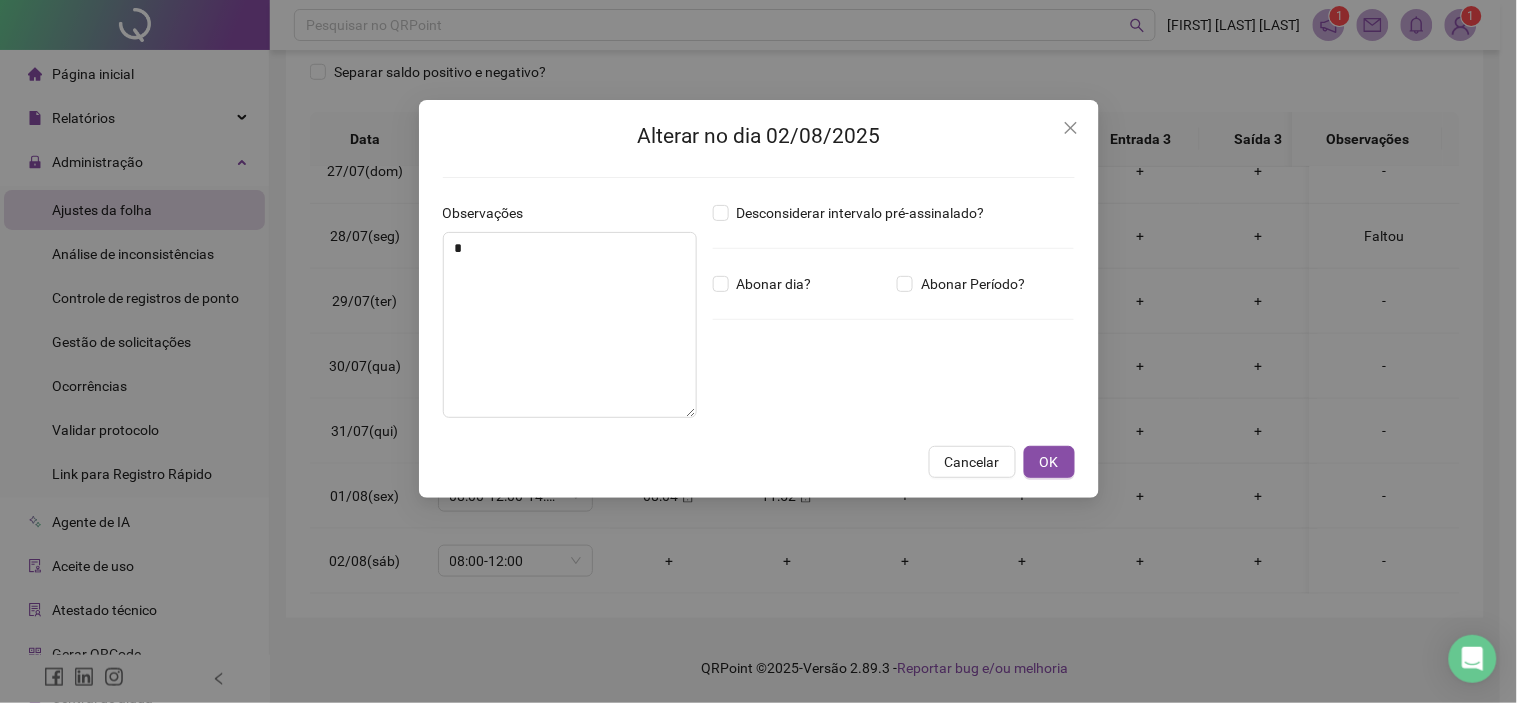 drag, startPoint x: 733, startPoint y: 281, endPoint x: 736, endPoint y: 295, distance: 14.3178215 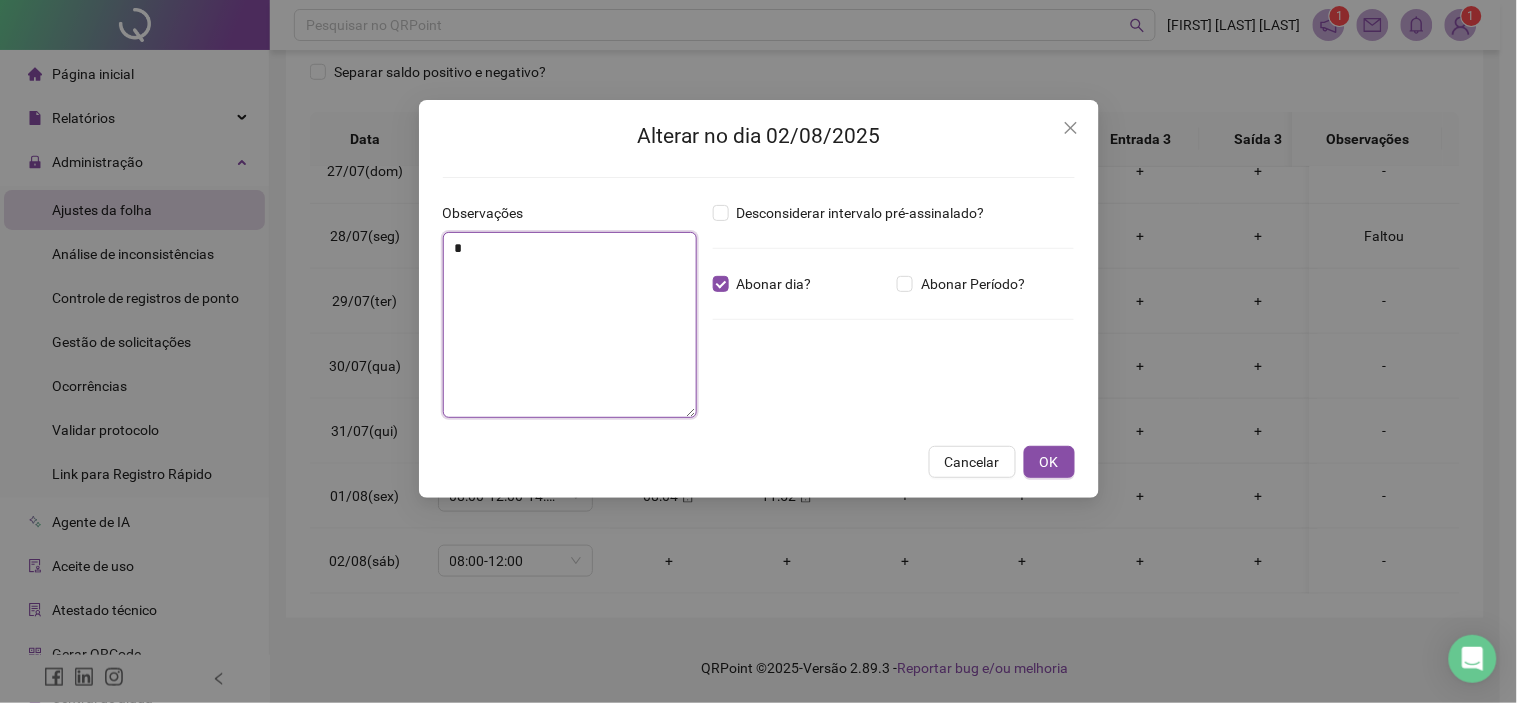 click at bounding box center (570, 325) 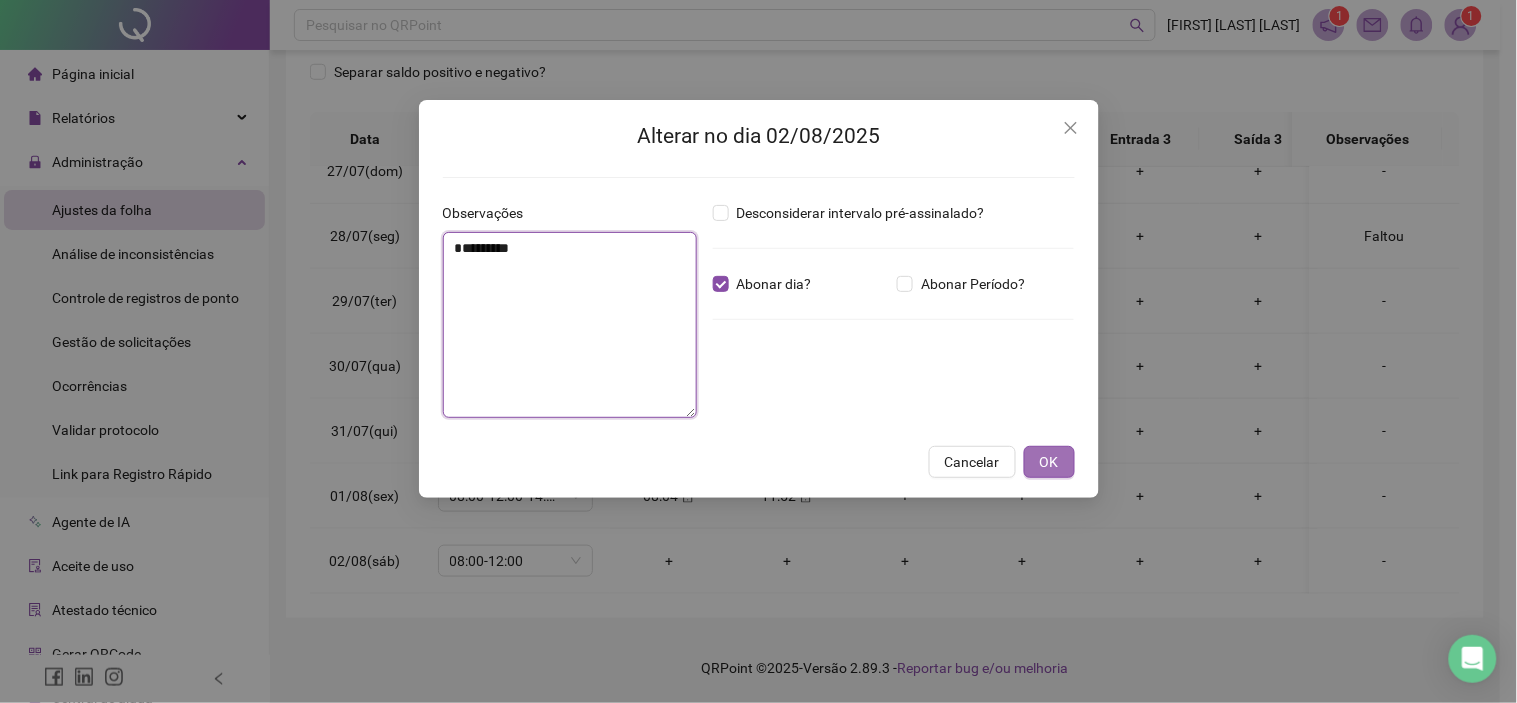 type on "********" 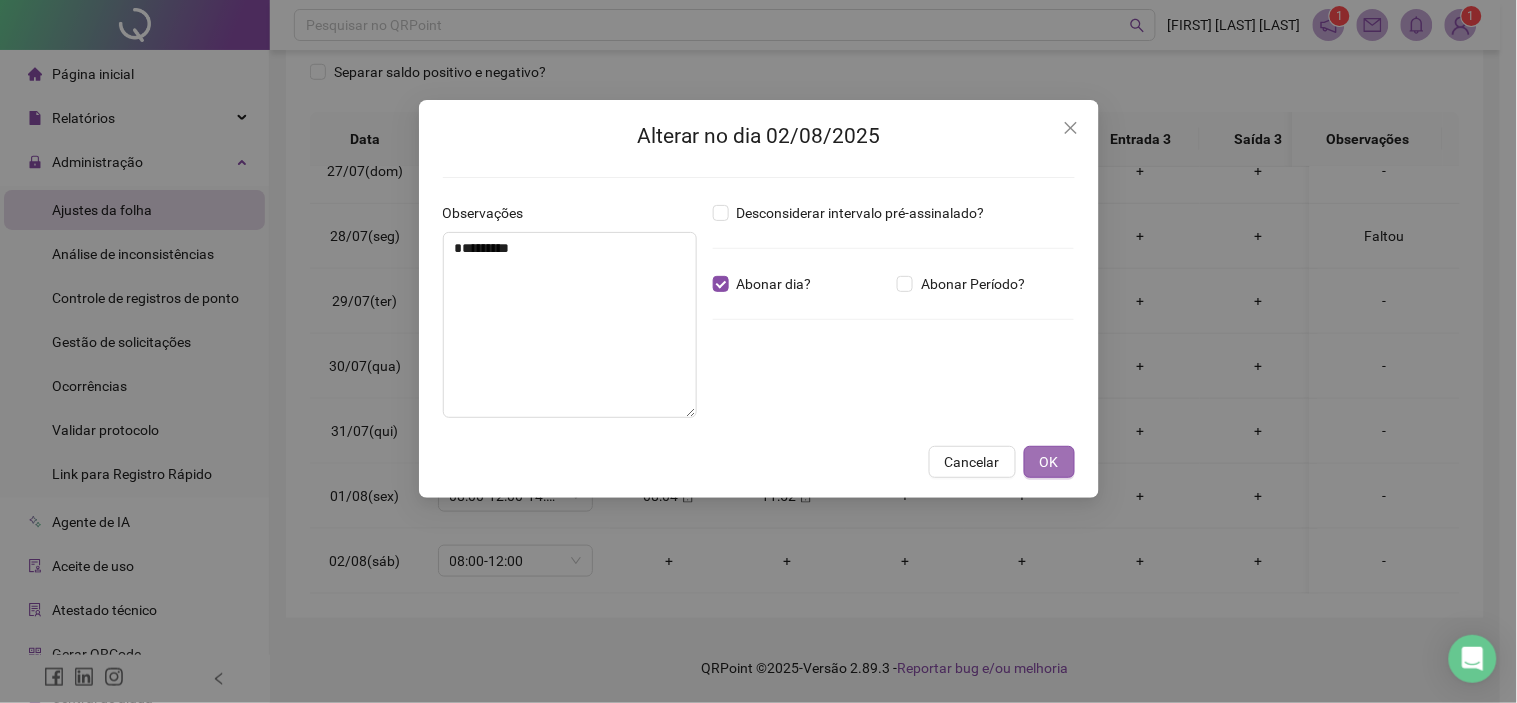 click on "OK" at bounding box center (1049, 462) 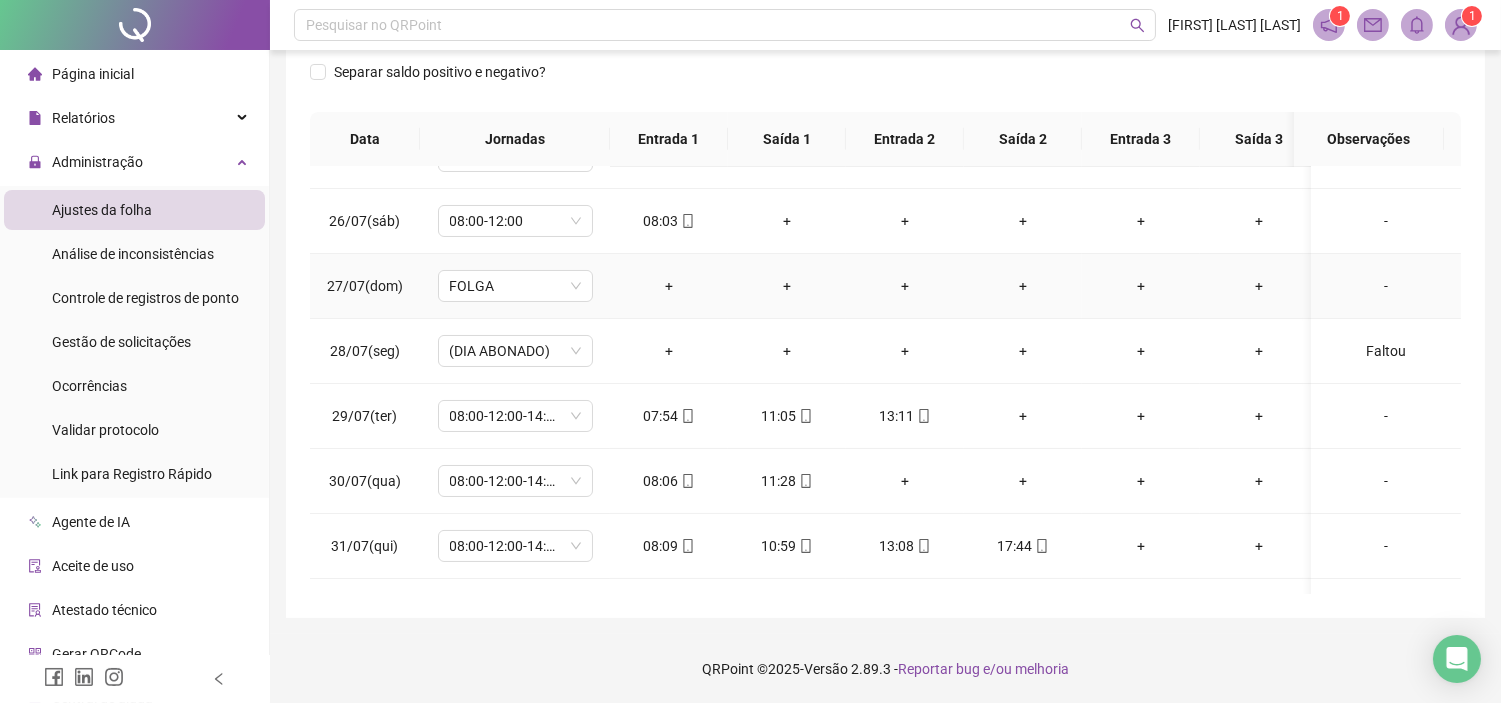 scroll, scrollTop: 436, scrollLeft: 0, axis: vertical 